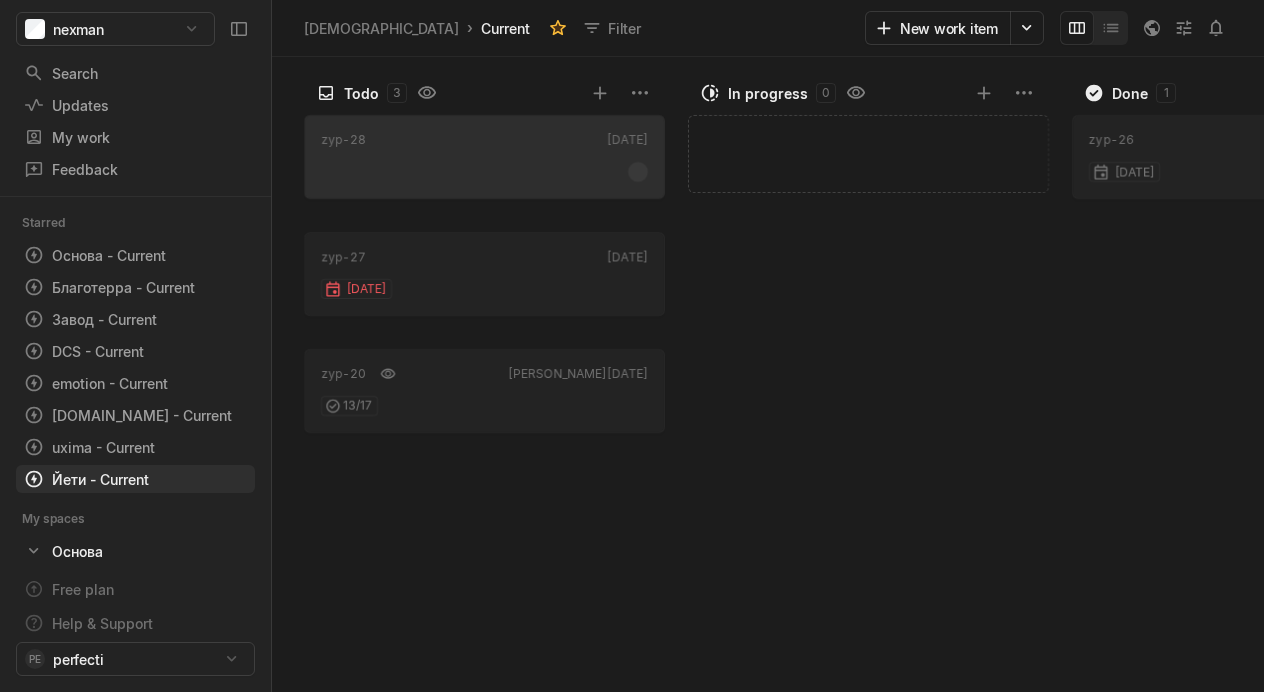 scroll, scrollTop: 0, scrollLeft: 0, axis: both 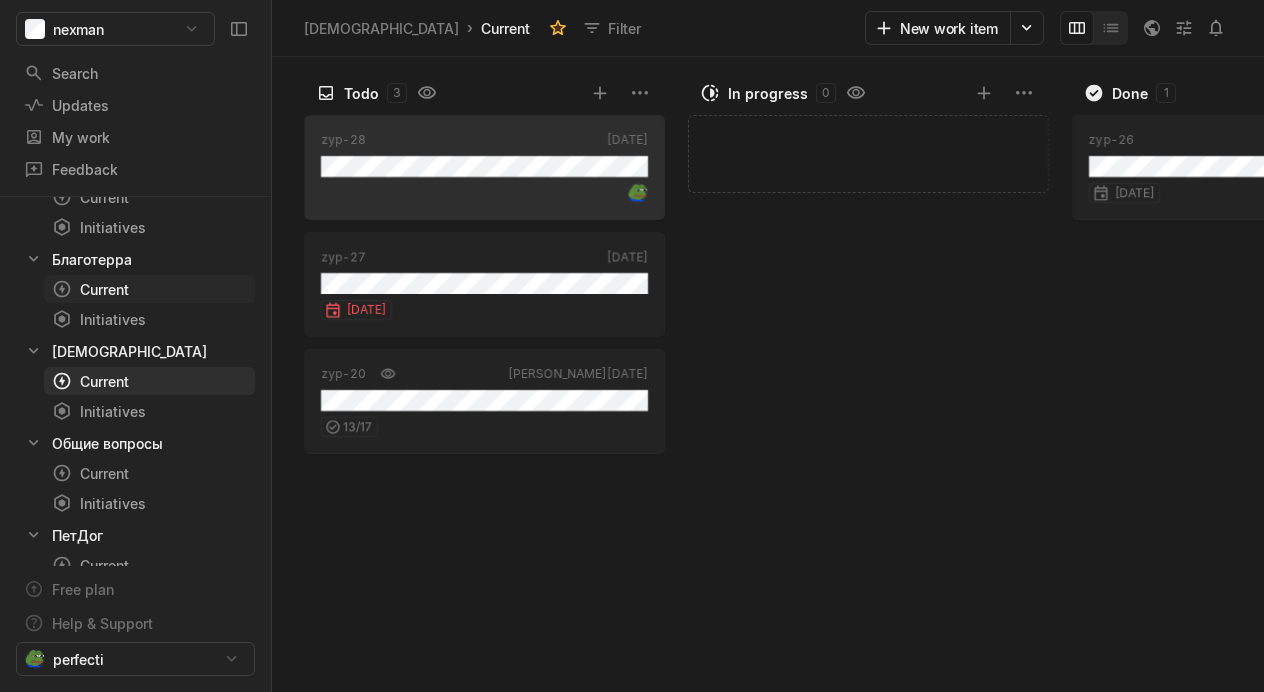 click on "Current" at bounding box center (113, 289) 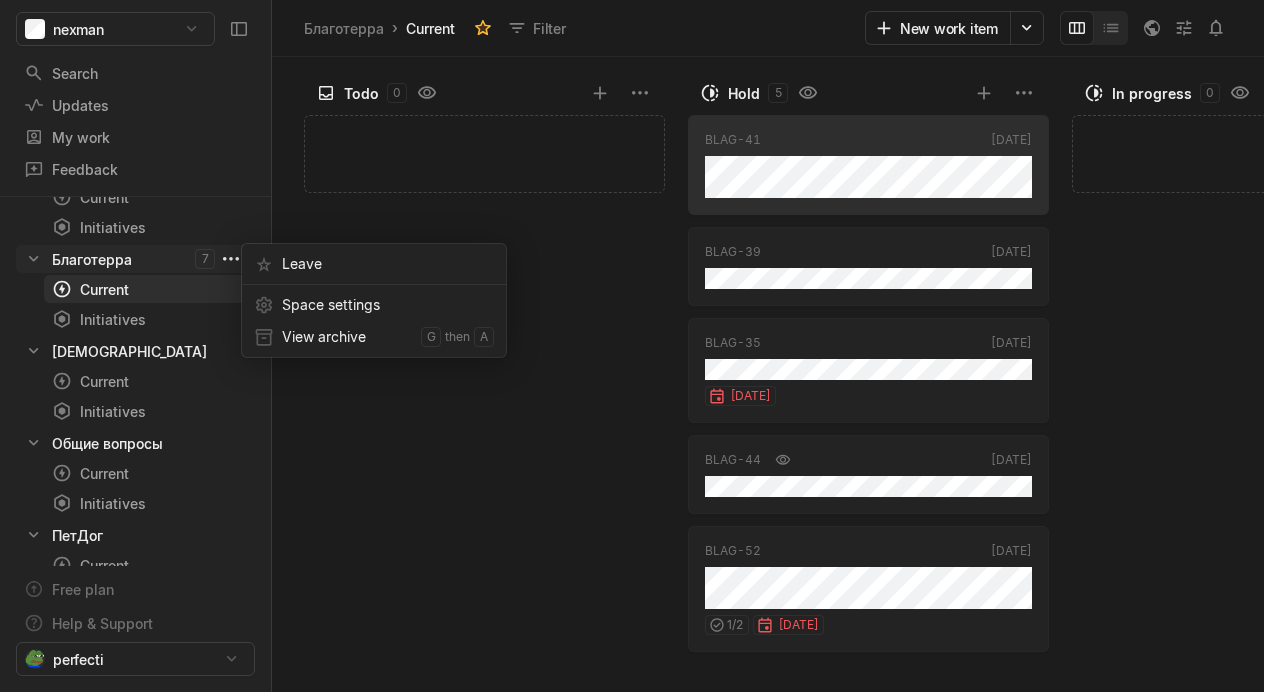 click on "nexman Search / Updates g then u My work = Feedback g then f Starred Основа - Current g then 1 Благотерра - Current g then 2 Завод - Current g then 3 DCS - Current g then 4 emotion - Current g then 5 [DOMAIN_NAME] - Current g then 6 uxima - Current g then 7 Йети - Current g then 8 My spaces Основа 1 Current g then c Initiatives g then i uxima 2 Current g then c Initiatives g then i [DOMAIN_NAME] 3 Current g then c Initiatives g then i emotion 4 Current g then c Initiatives g then i Завод 5 Current g then c Initiatives g then i DCS 6 Current g then c Initiatives g then i Благотерра 7 Current g then c Initiatives g then i Йети 8 Current g then c Initiatives g then i Общие вопросы 9 Current g then c Initiatives g then i ПетДог 0 Current g then c Initiatives g then i Other spaces Free plan Help & Support perfecti Благотерра › Current Filter New work item Todo 0  Add  work item Hold 5 BLAG-41 [DATE] BLAG-39 [DATE] BLAG-35 [DATE] 1" at bounding box center [632, 346] 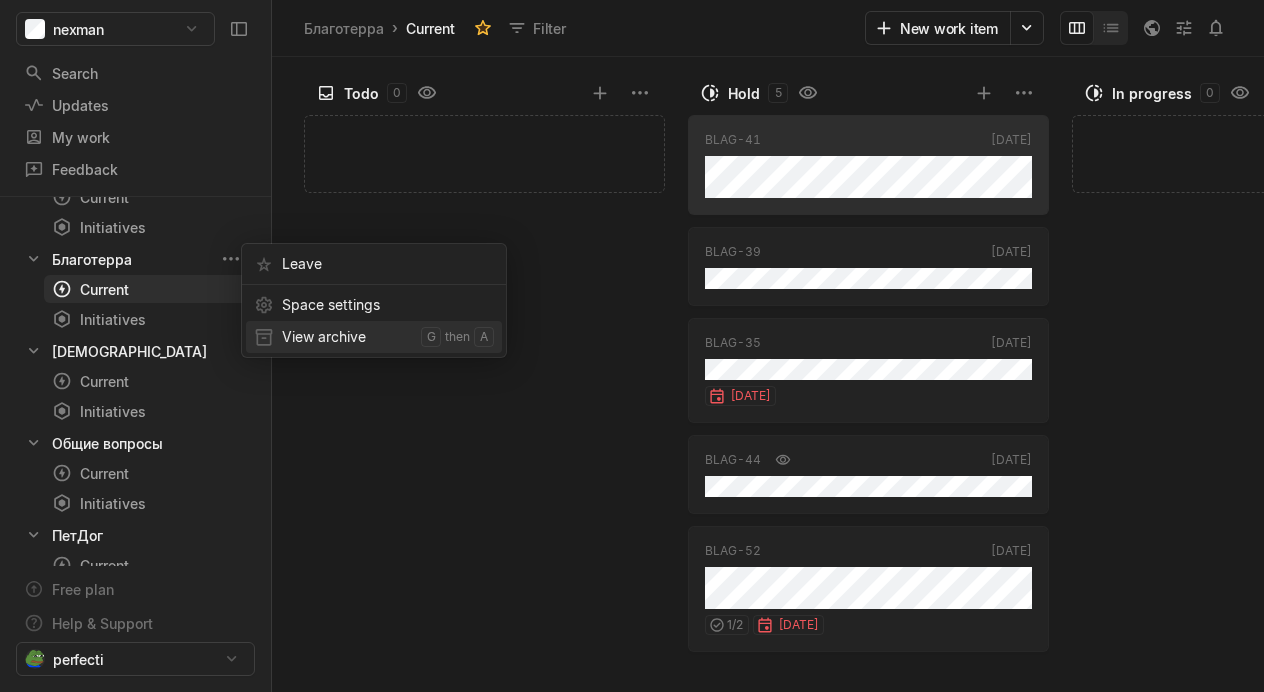 click on "View archive" at bounding box center [347, 337] 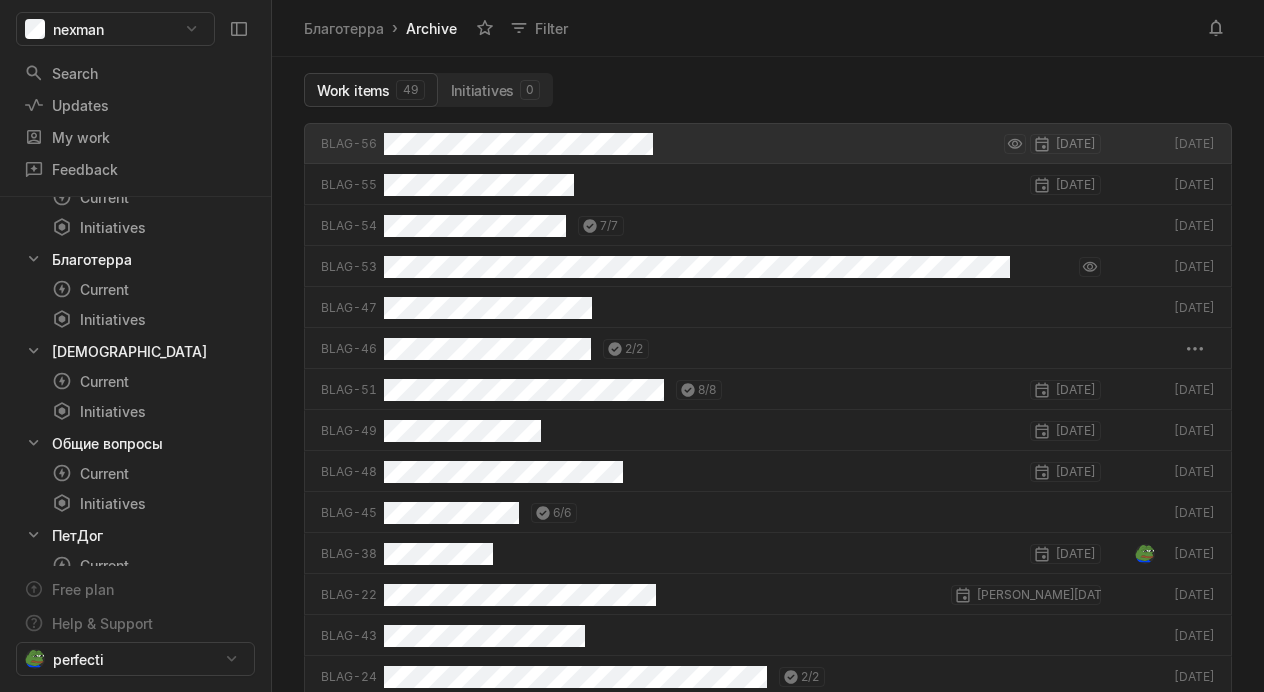 scroll, scrollTop: 7, scrollLeft: 7, axis: both 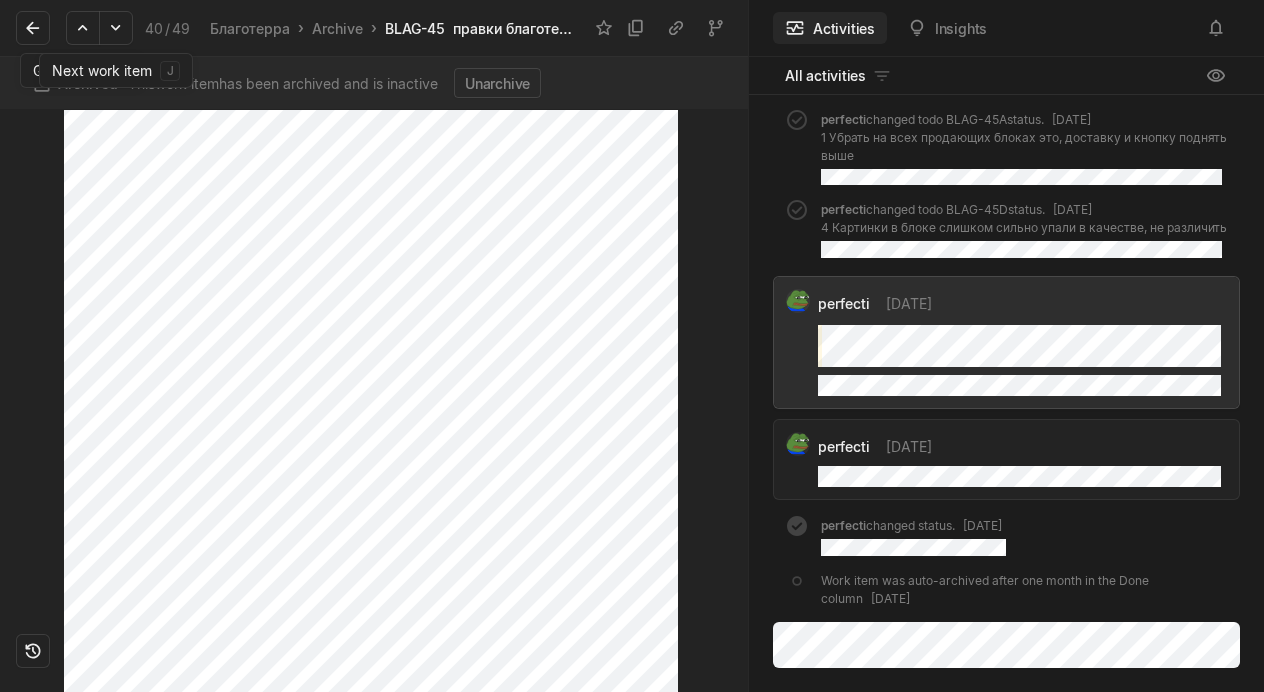 click on "40 / 49" at bounding box center [128, 28] 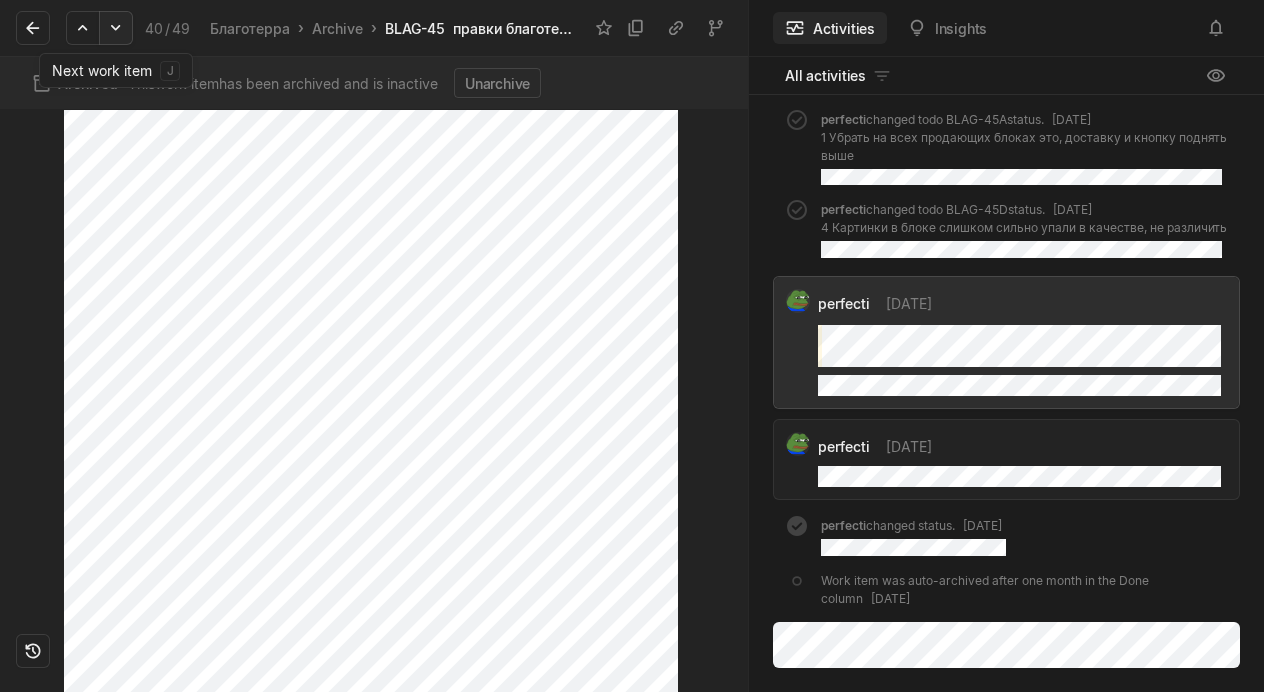 click 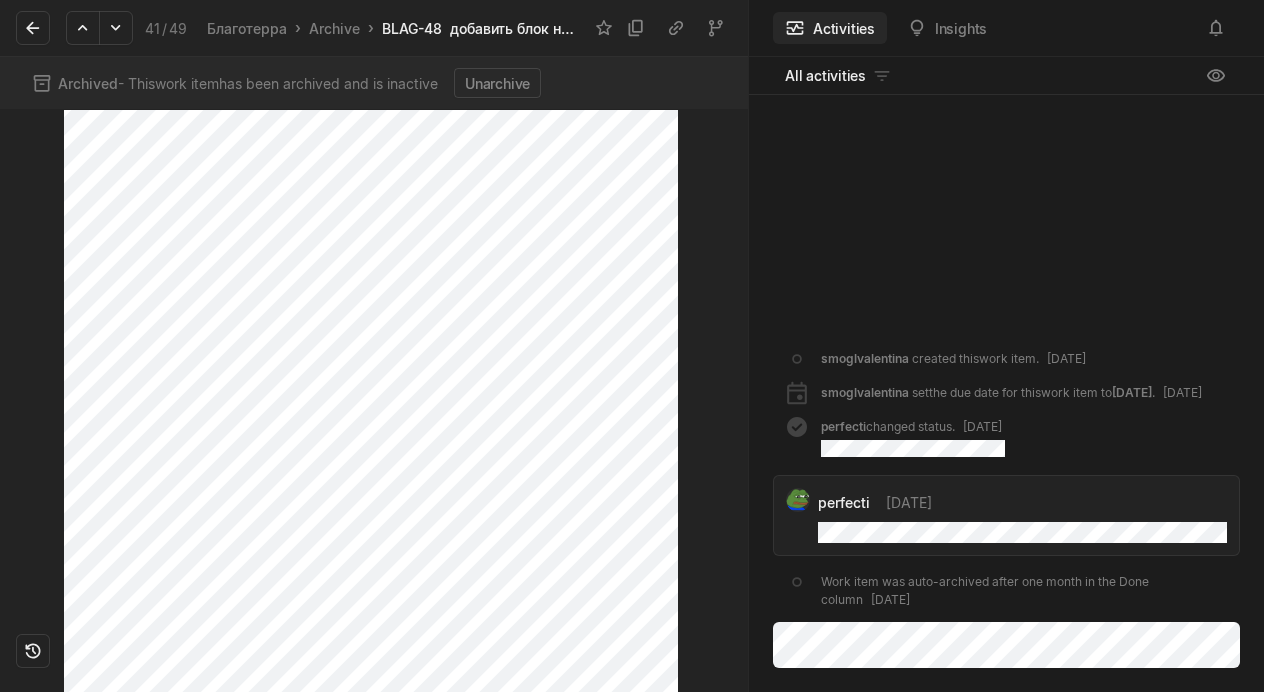 scroll, scrollTop: 659, scrollLeft: 0, axis: vertical 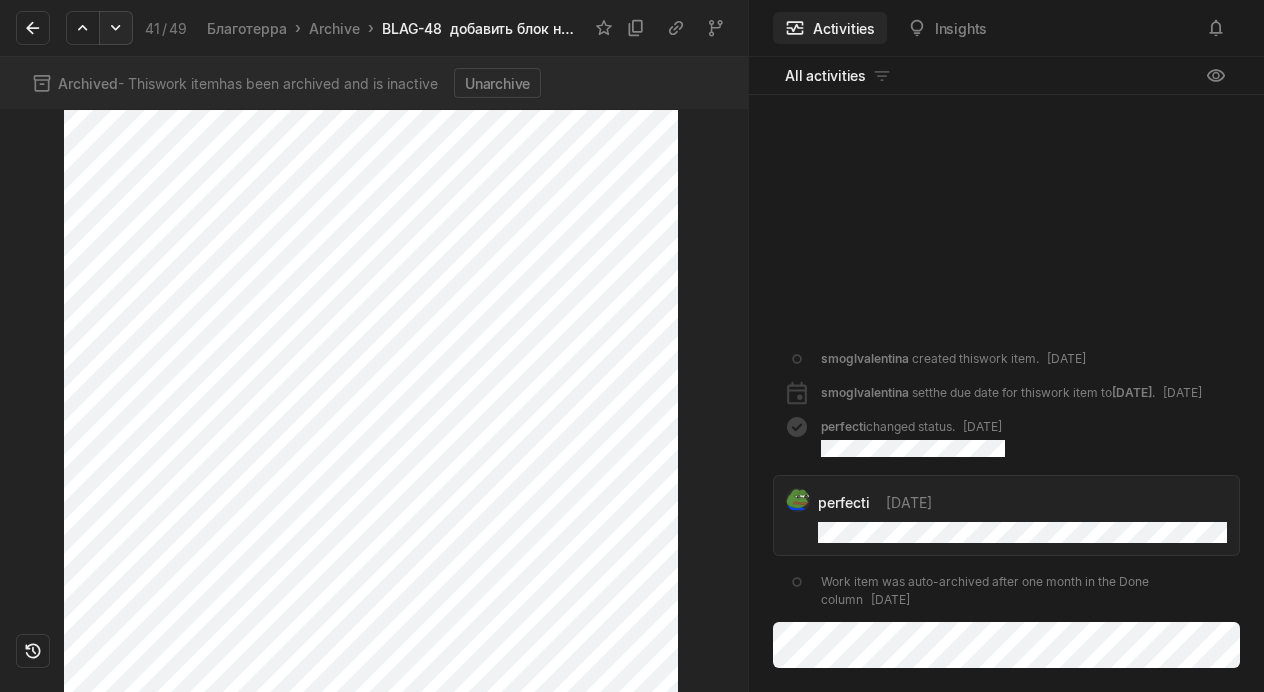 click 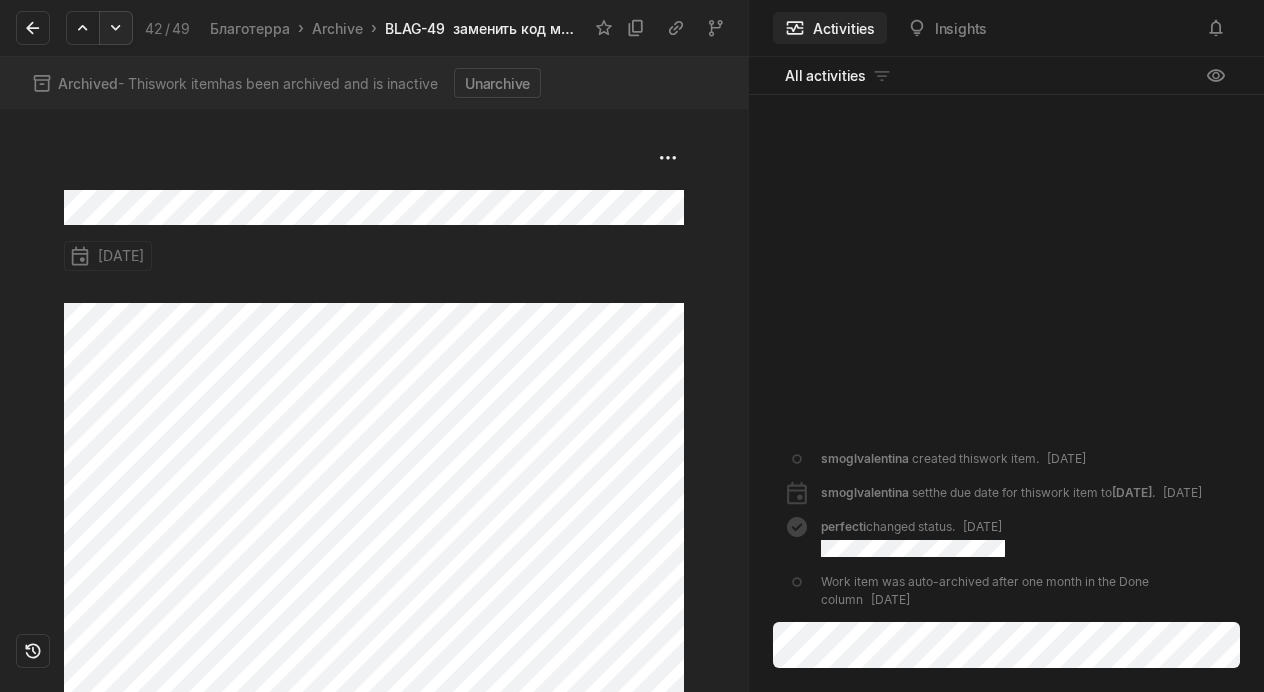 click 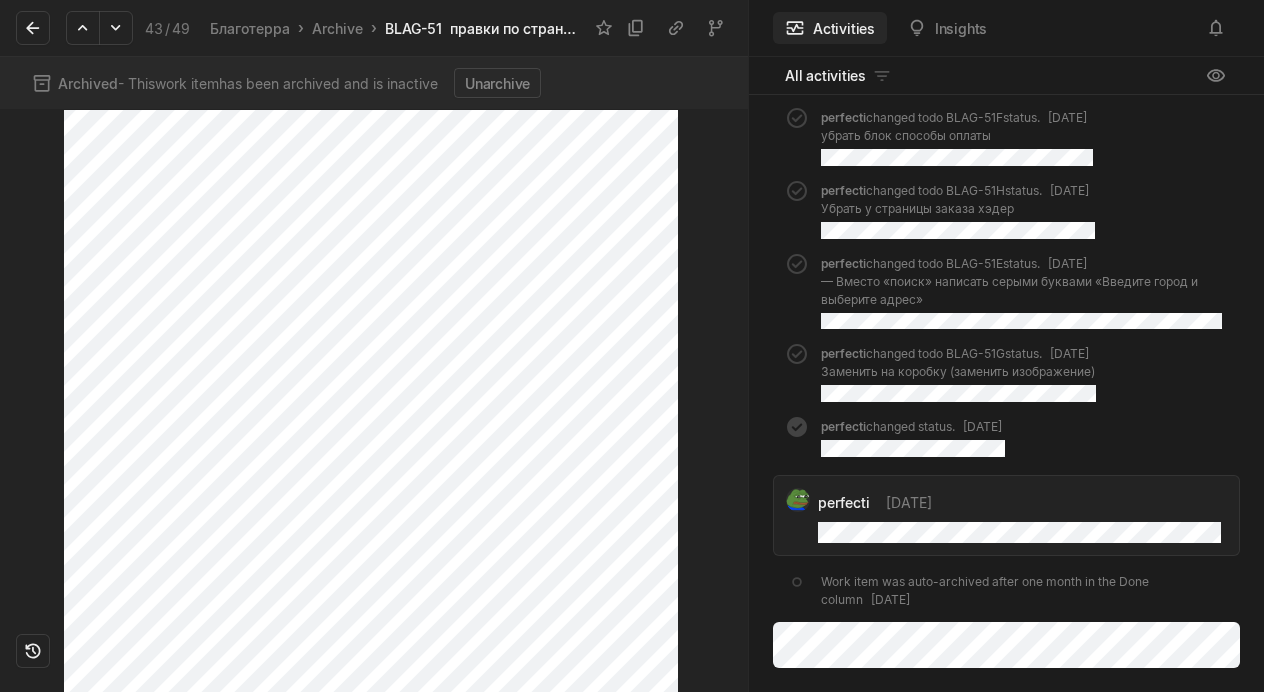scroll, scrollTop: 1583, scrollLeft: 0, axis: vertical 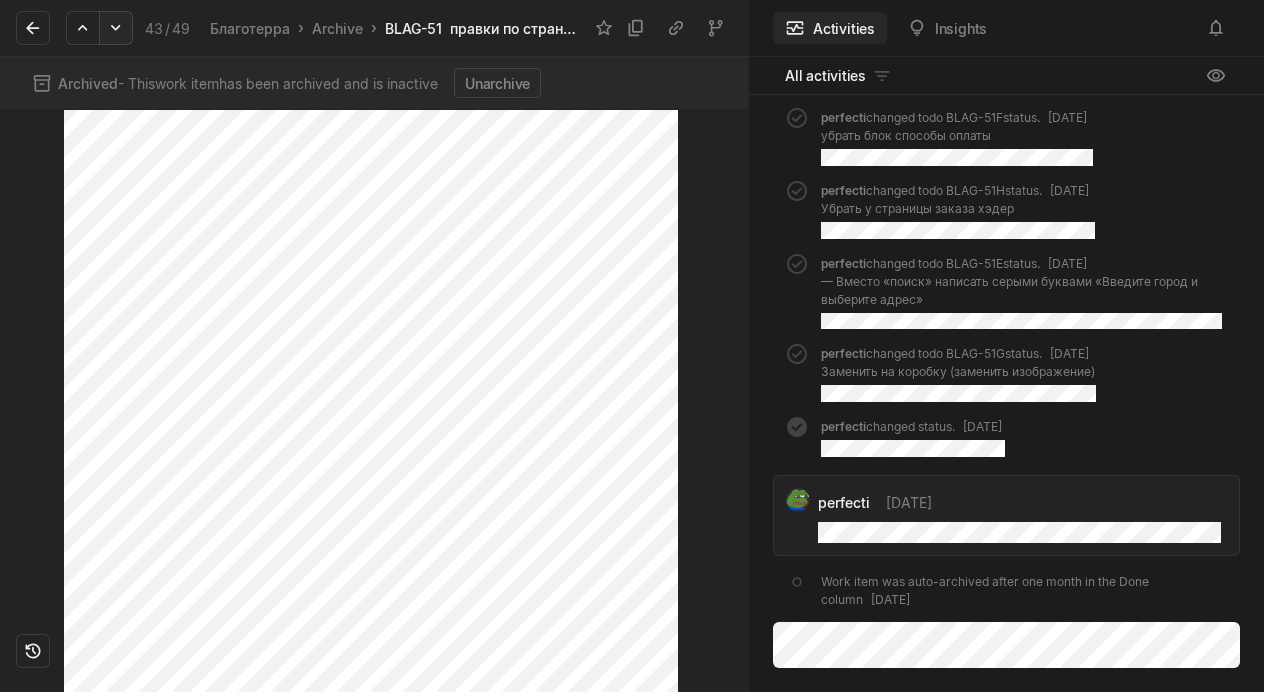 click 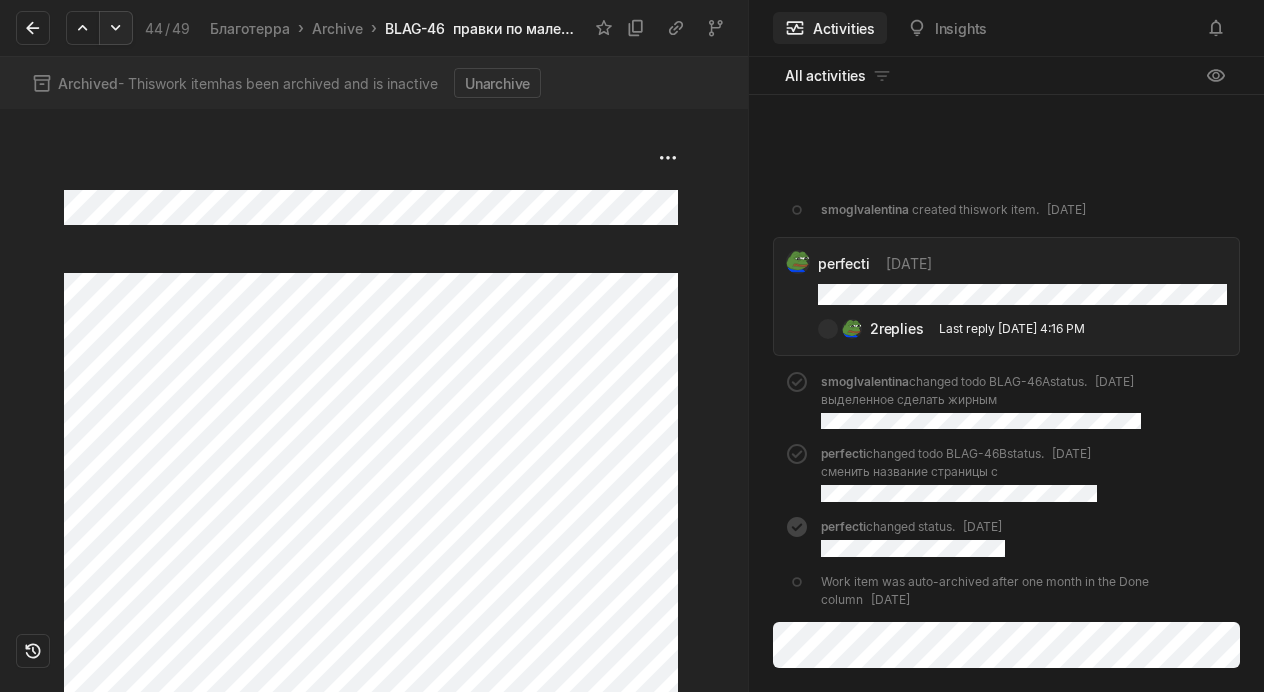 click 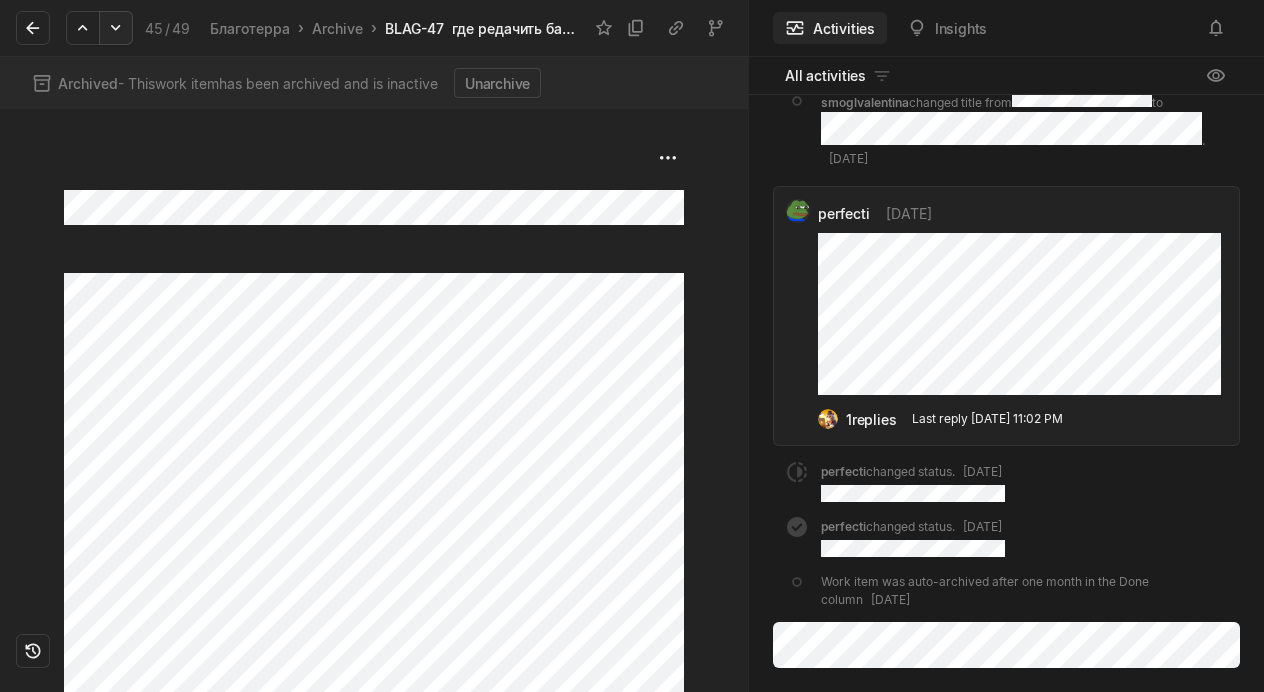 click 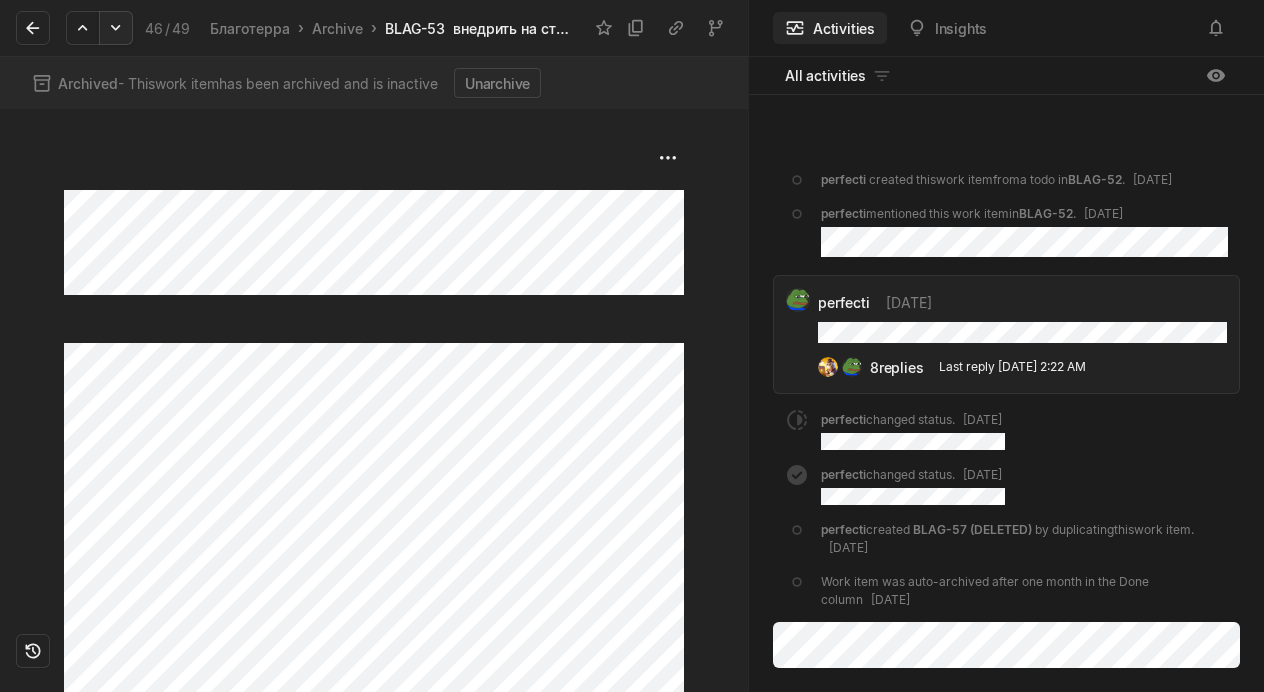 click 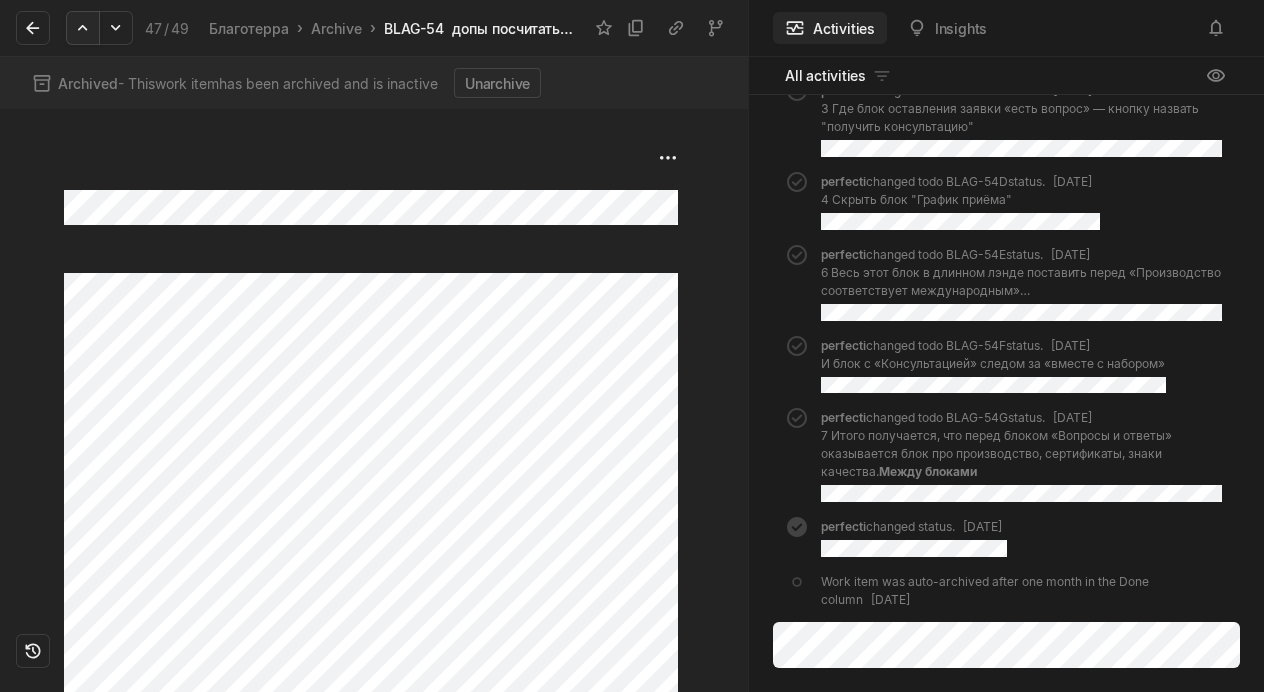 click at bounding box center [83, 28] 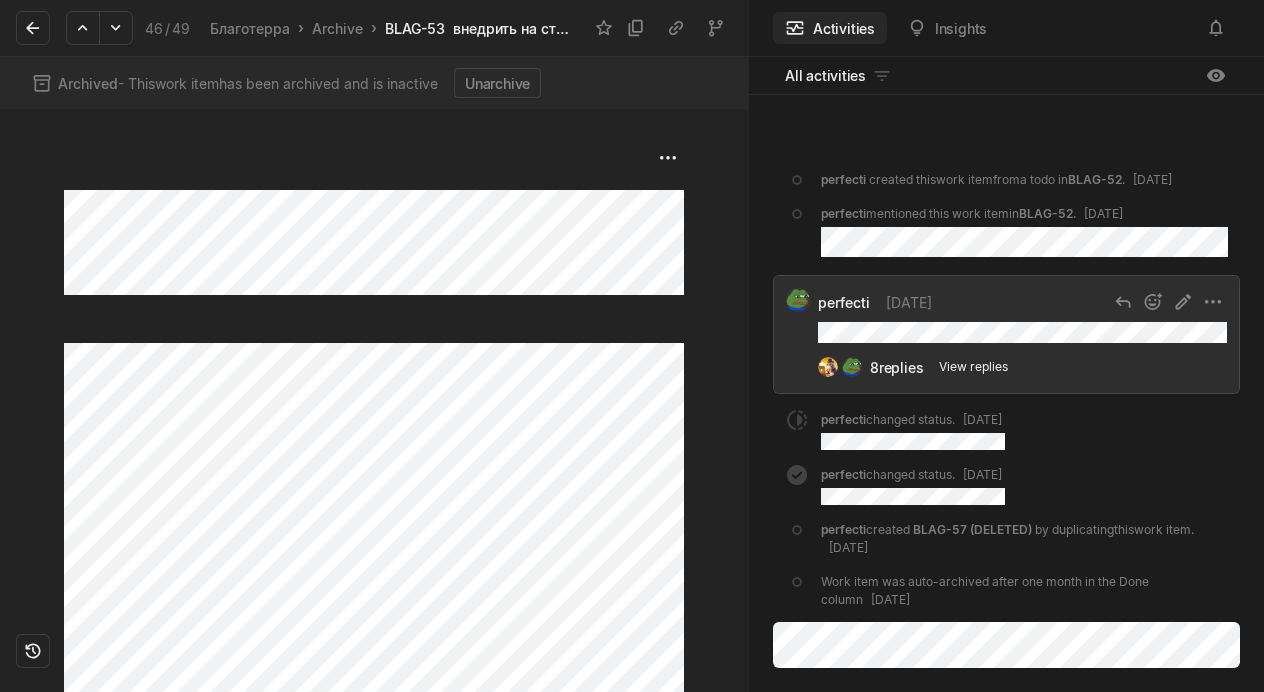 click on "8  replies View replies Last reply   [DATE] 2:22 AM" at bounding box center [1022, 367] 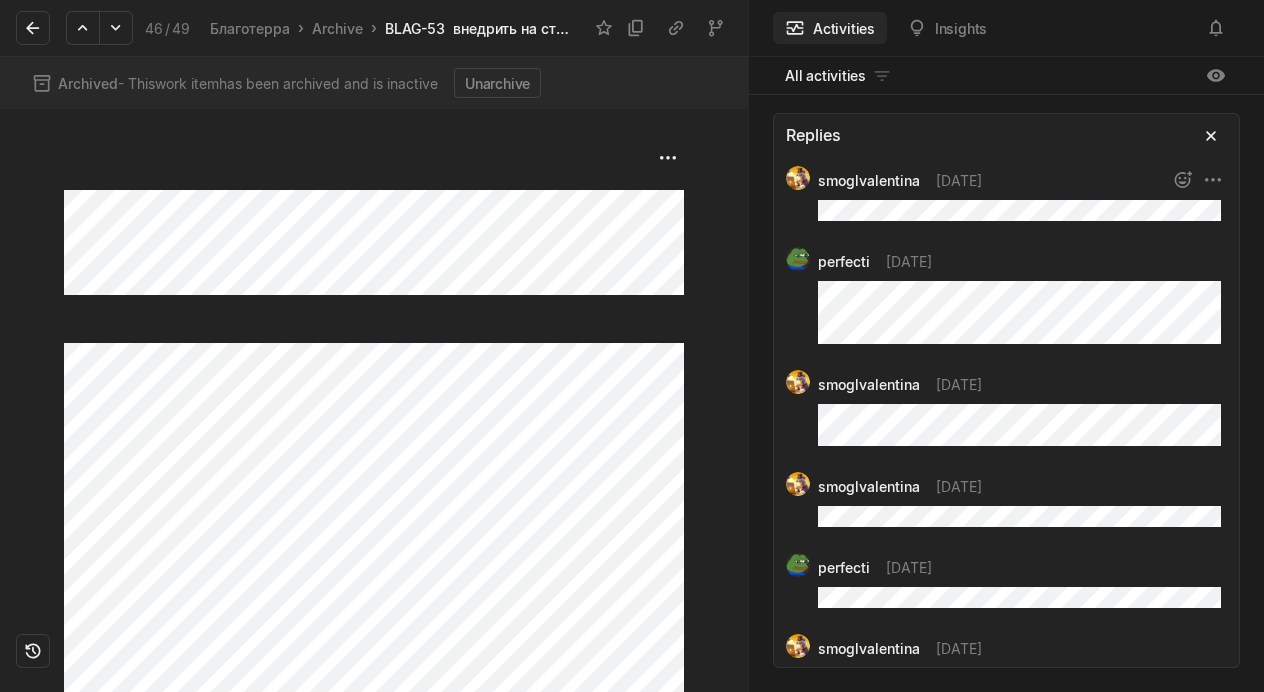 scroll, scrollTop: 0, scrollLeft: 0, axis: both 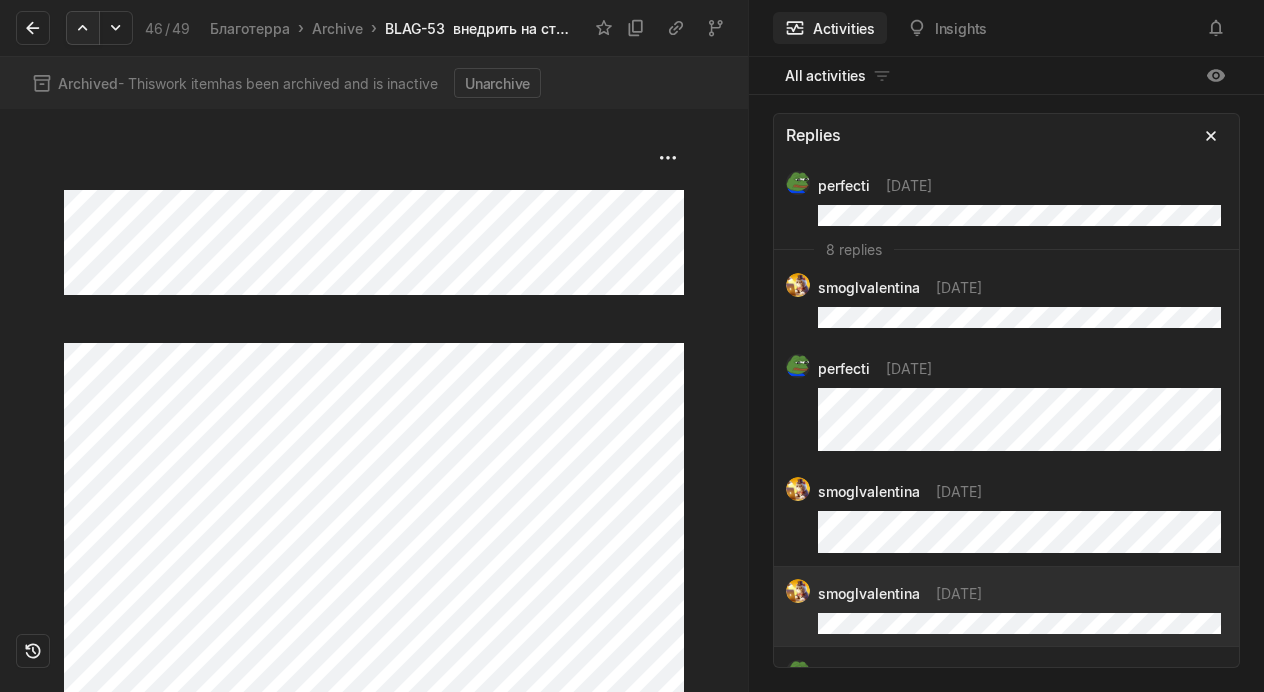 click 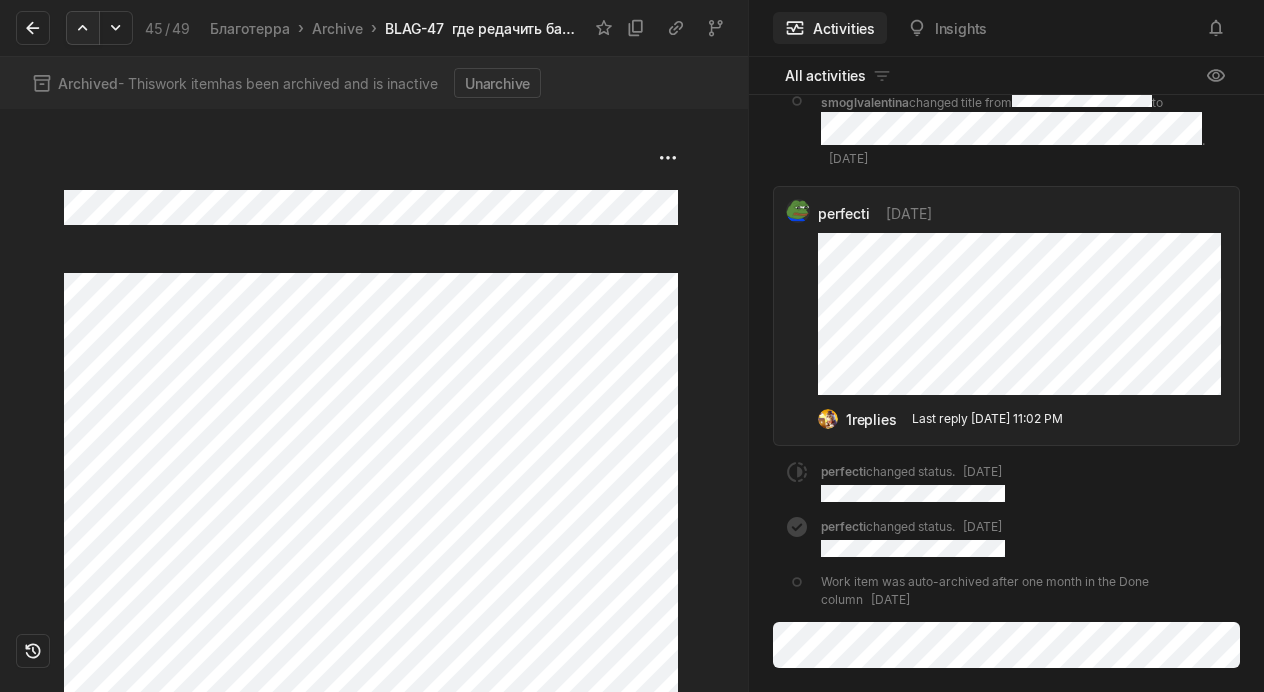 click 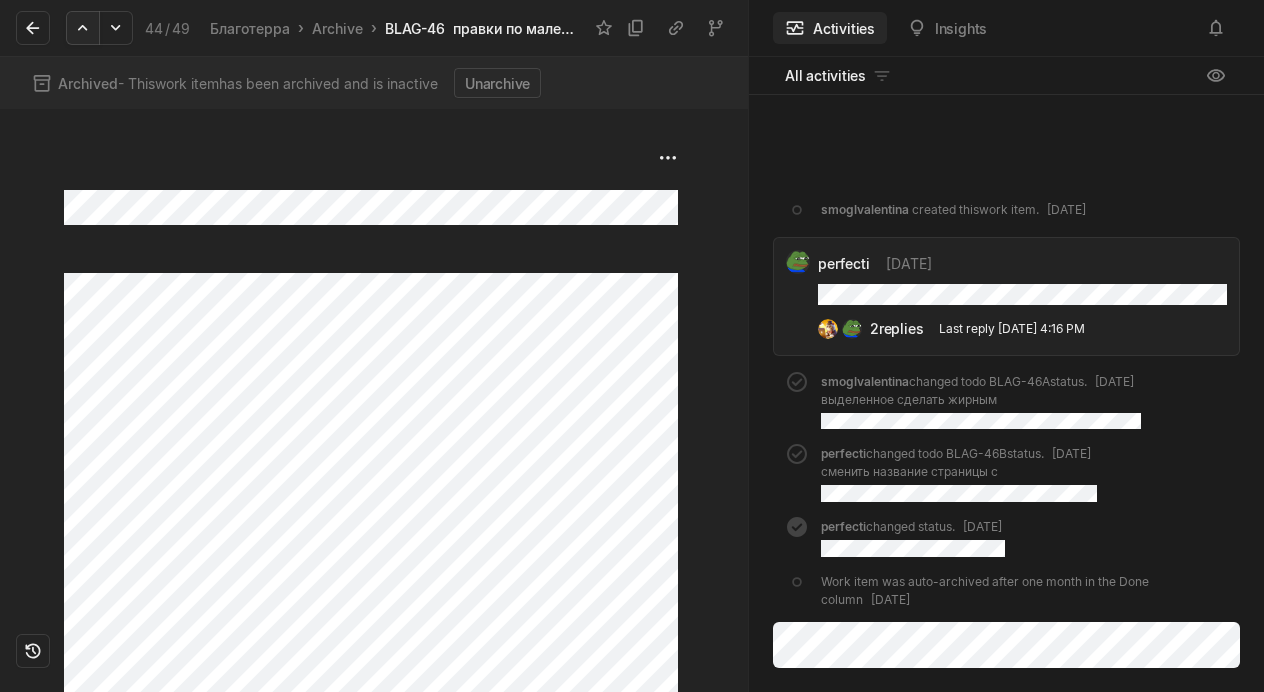 click 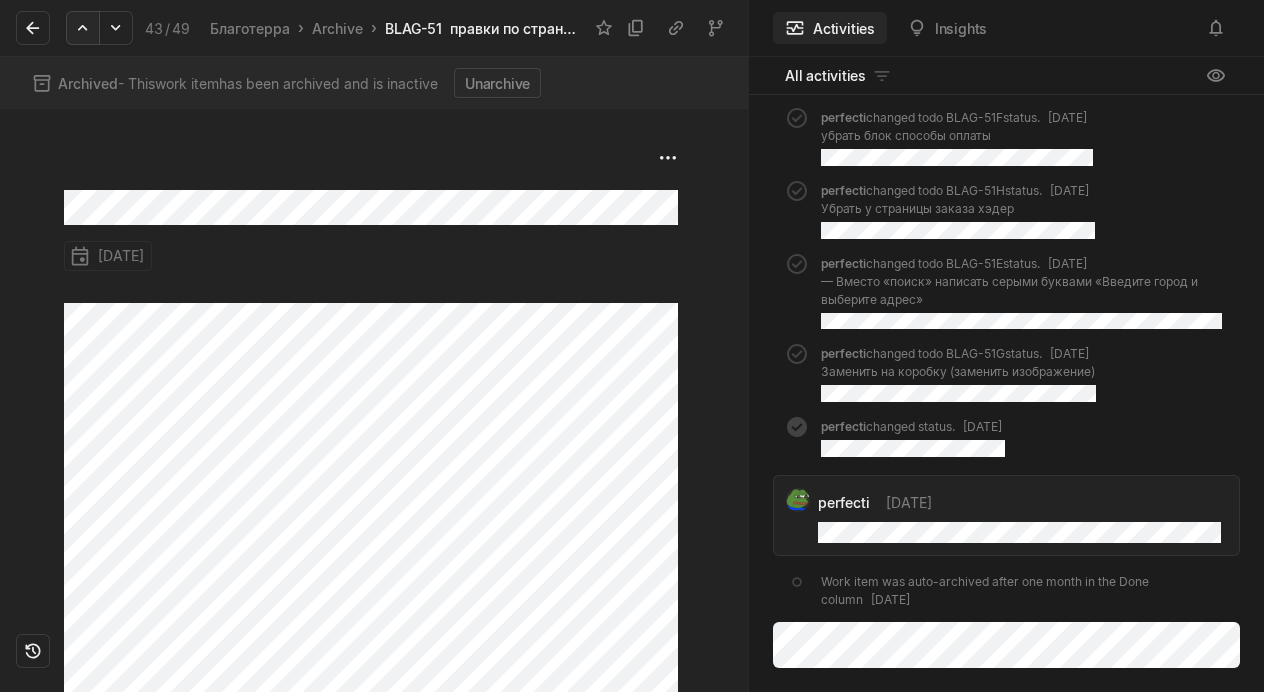 scroll, scrollTop: 1310, scrollLeft: 0, axis: vertical 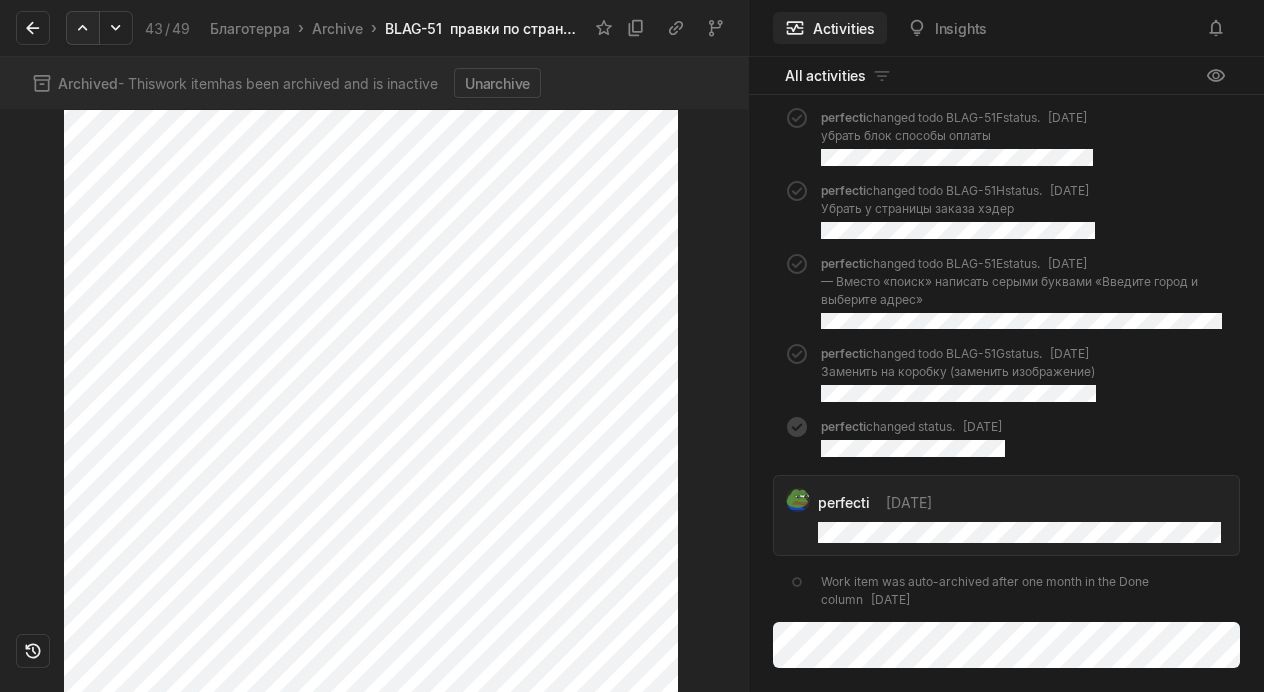 click 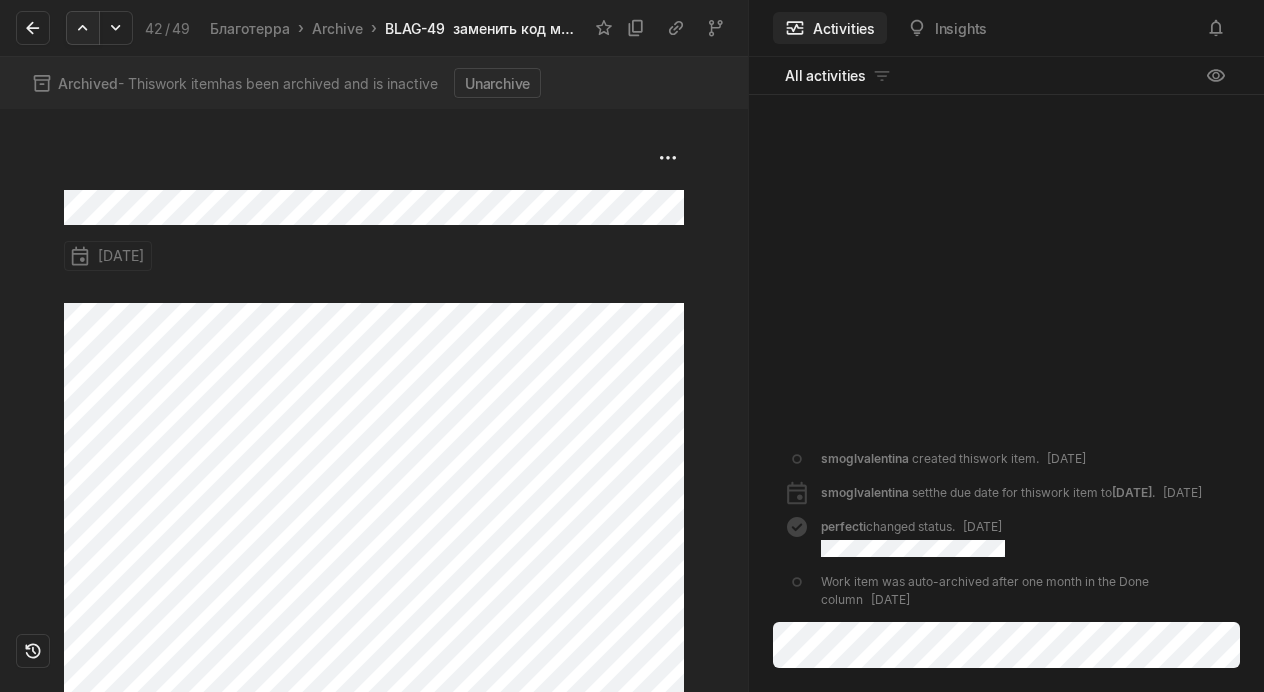 click 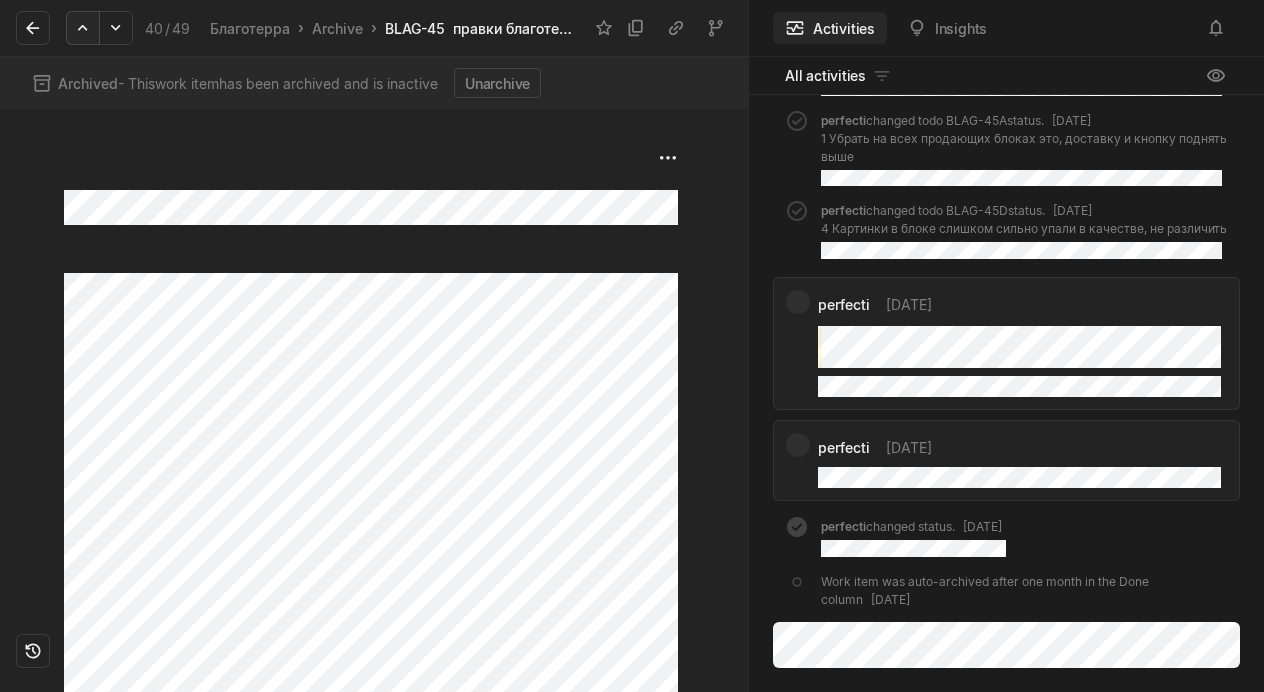 scroll, scrollTop: 1482, scrollLeft: 0, axis: vertical 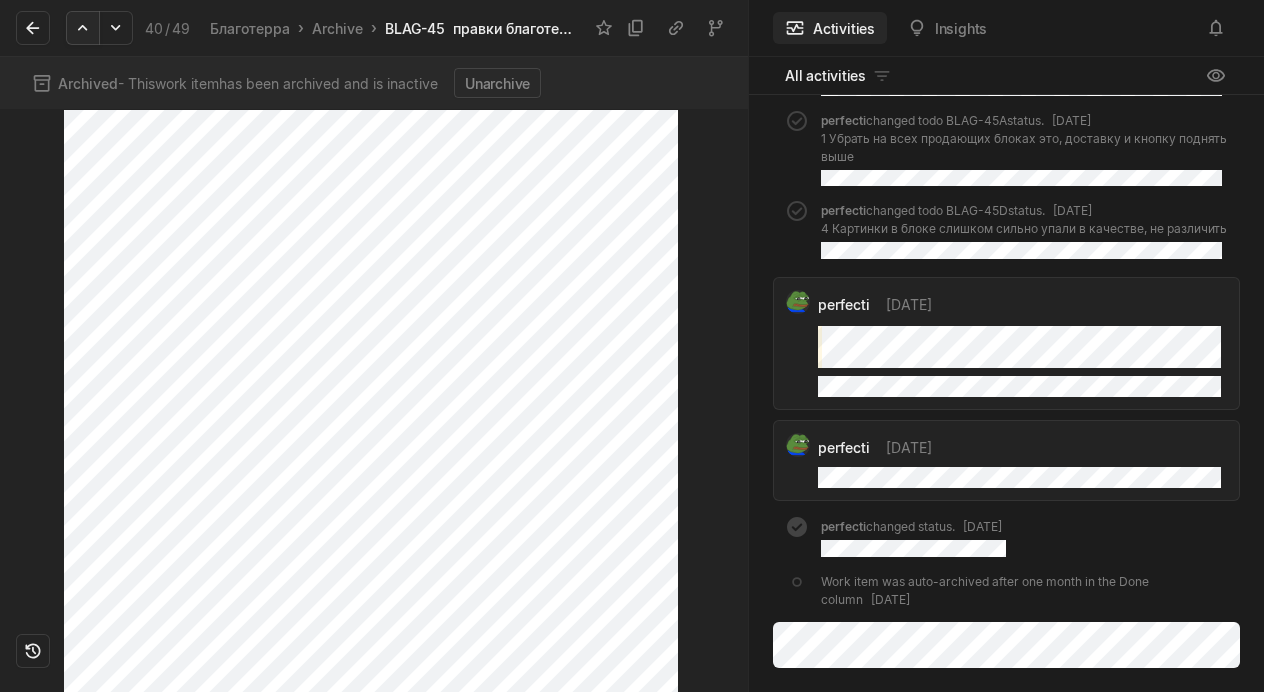 click 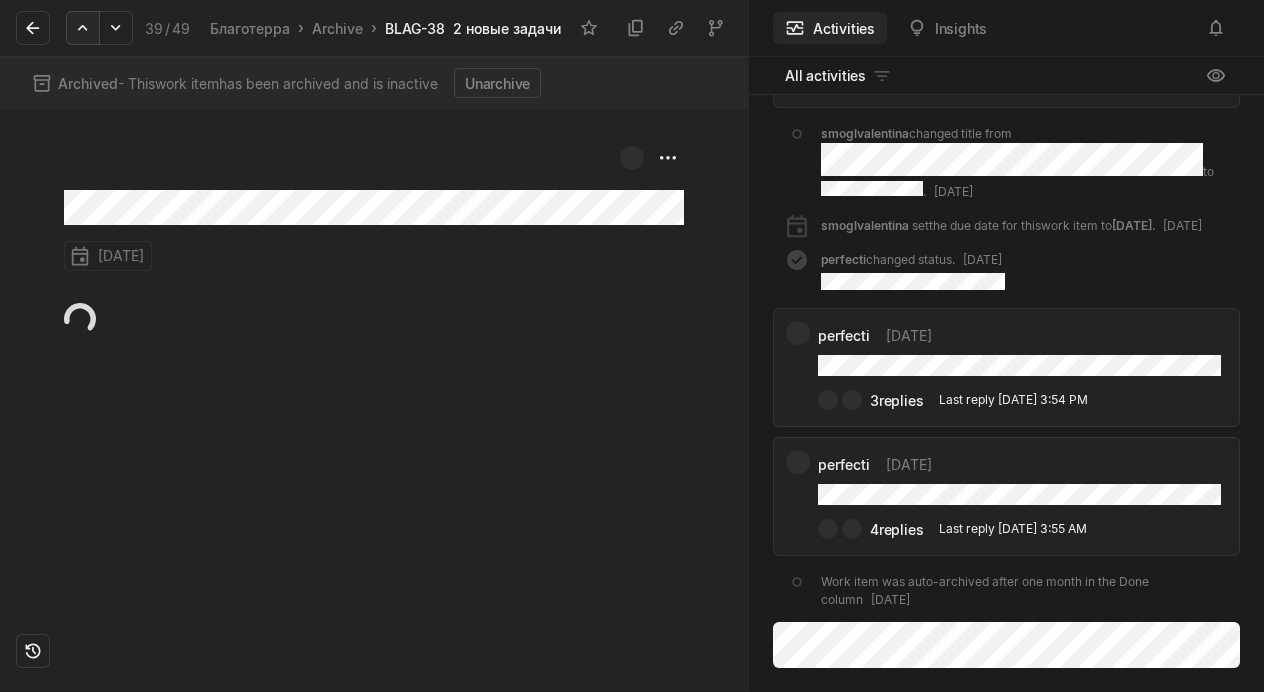 click 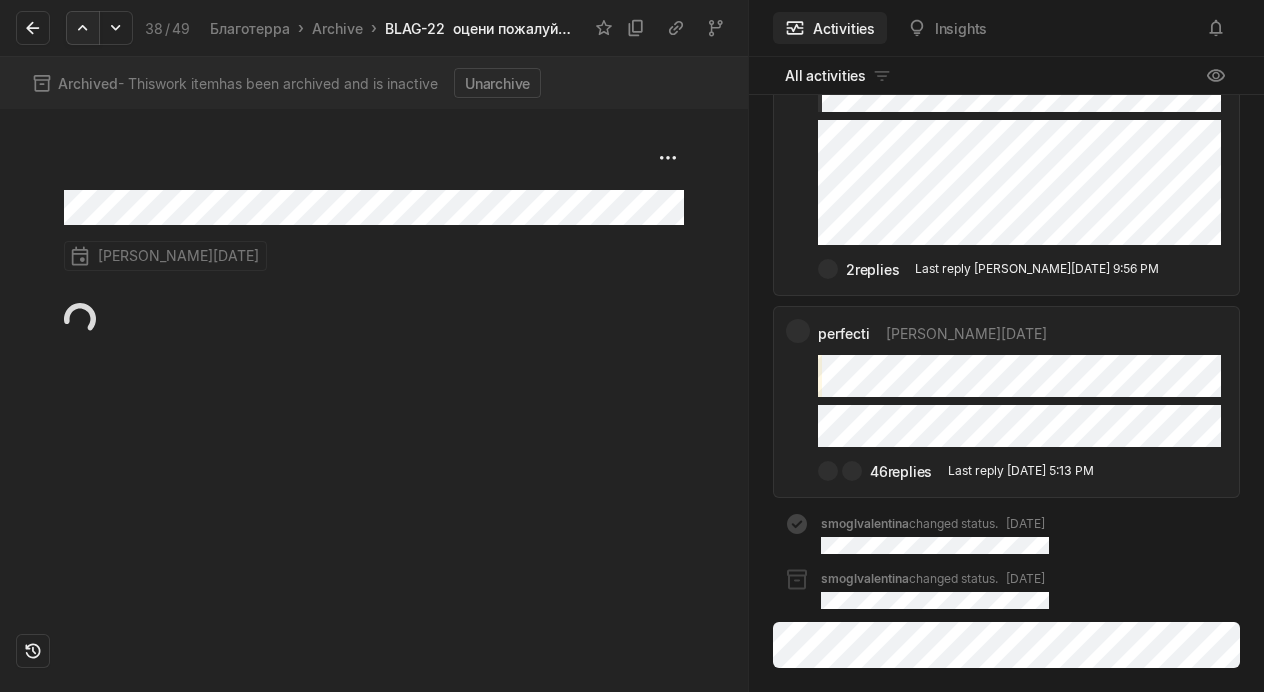 click 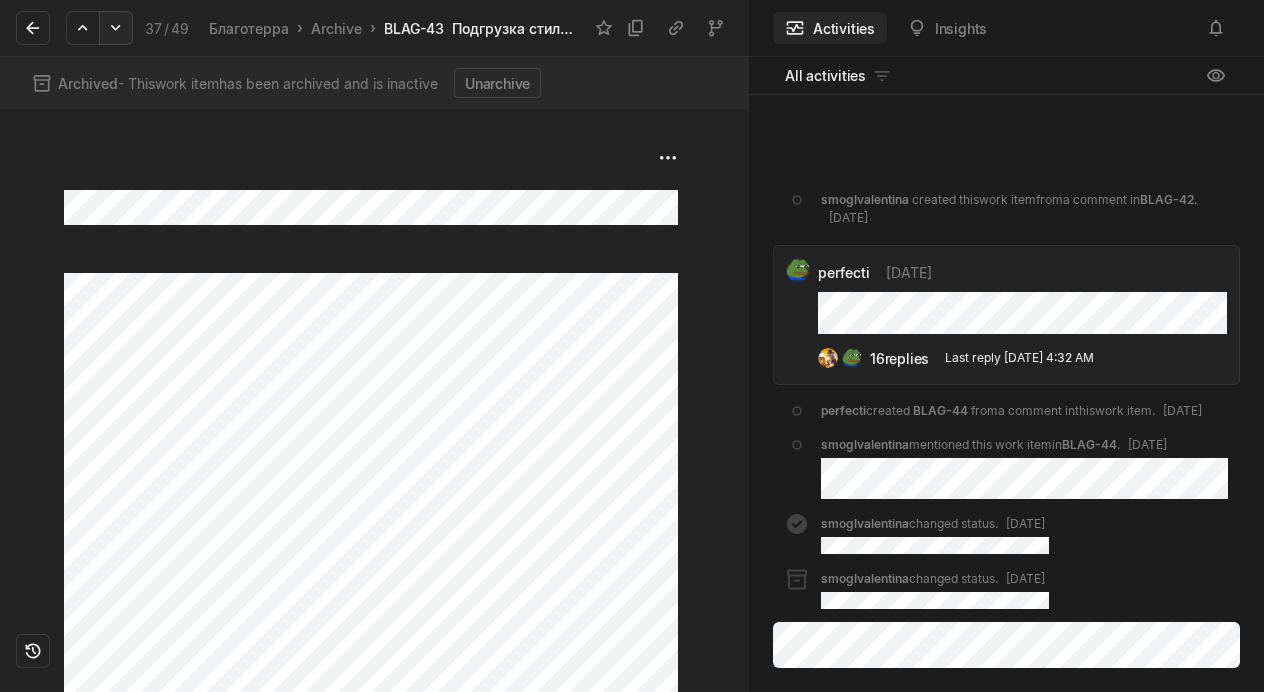 click 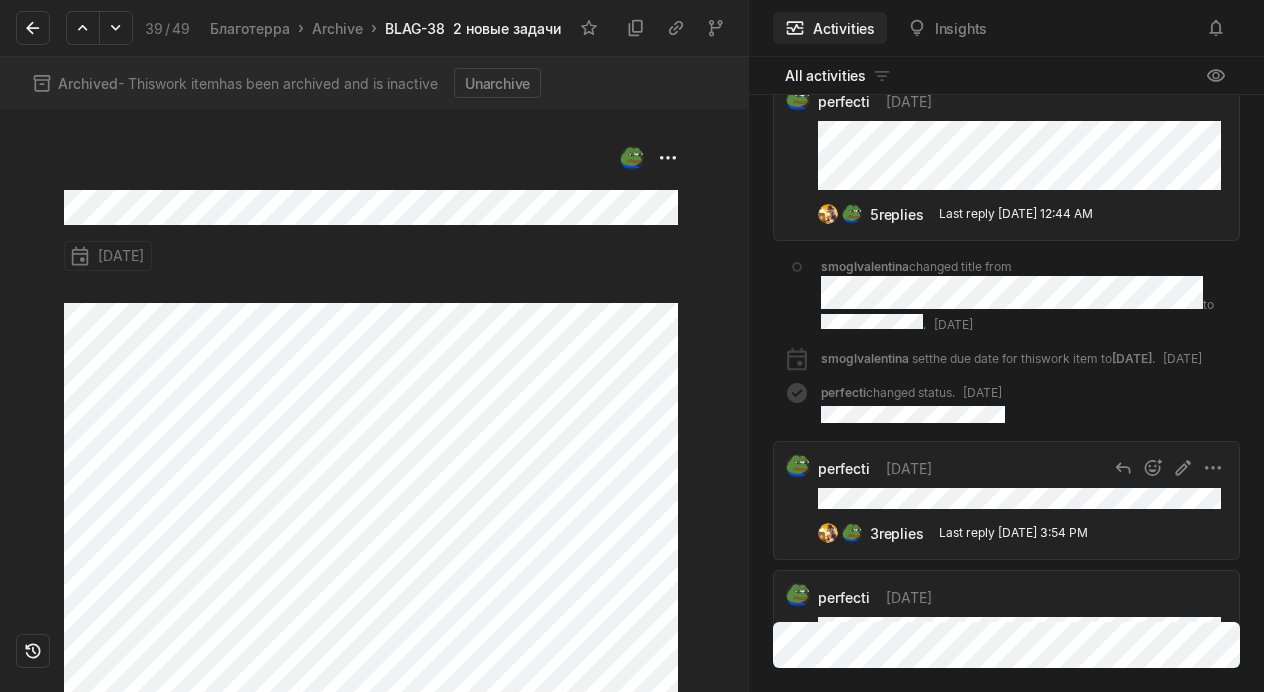 scroll, scrollTop: -174, scrollLeft: 0, axis: vertical 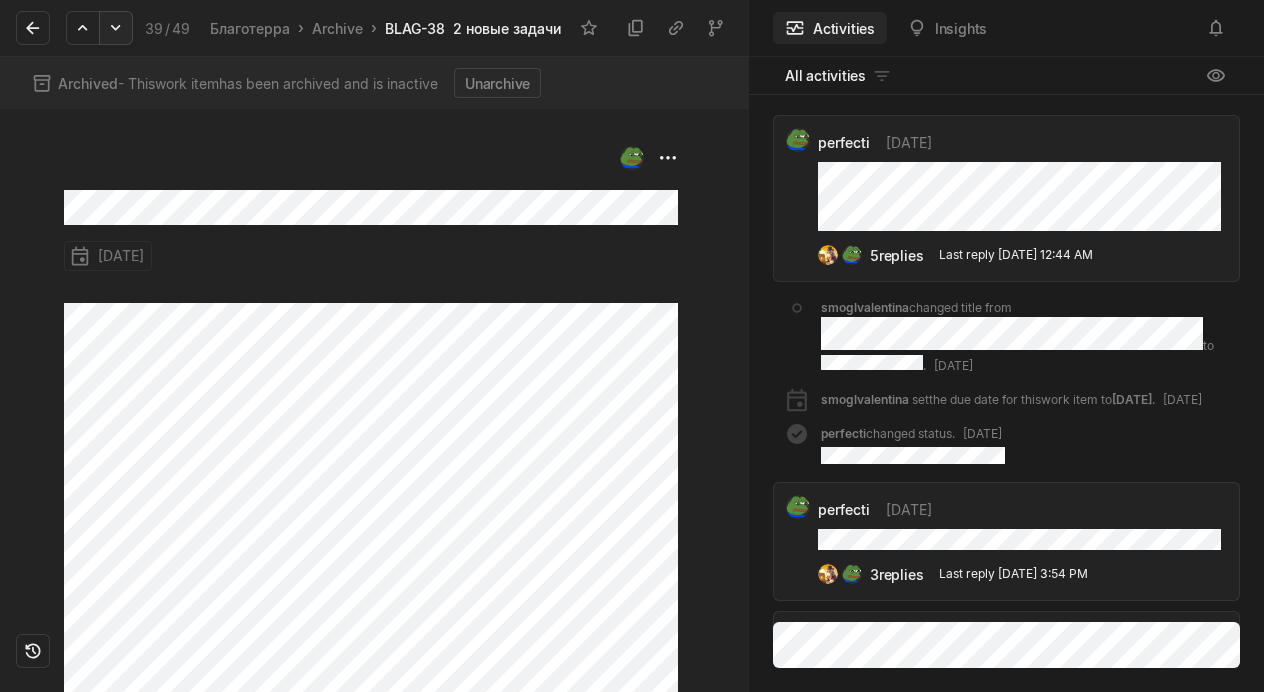 click 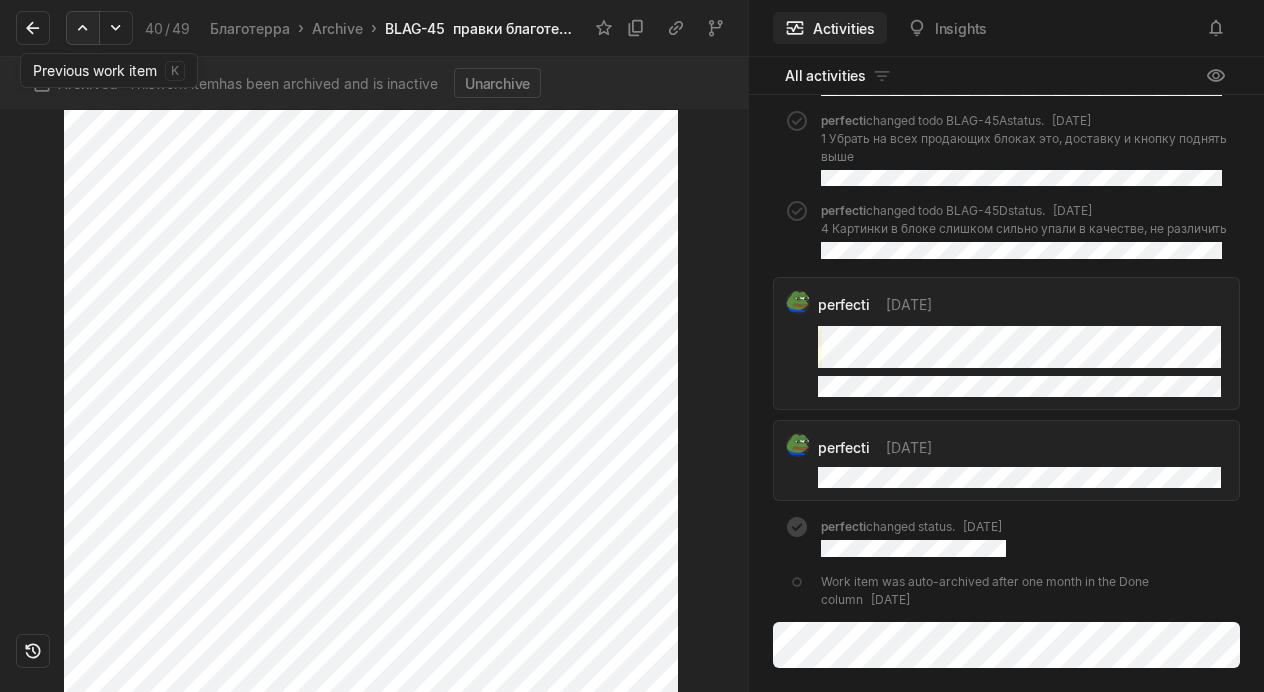 scroll, scrollTop: 3224, scrollLeft: 0, axis: vertical 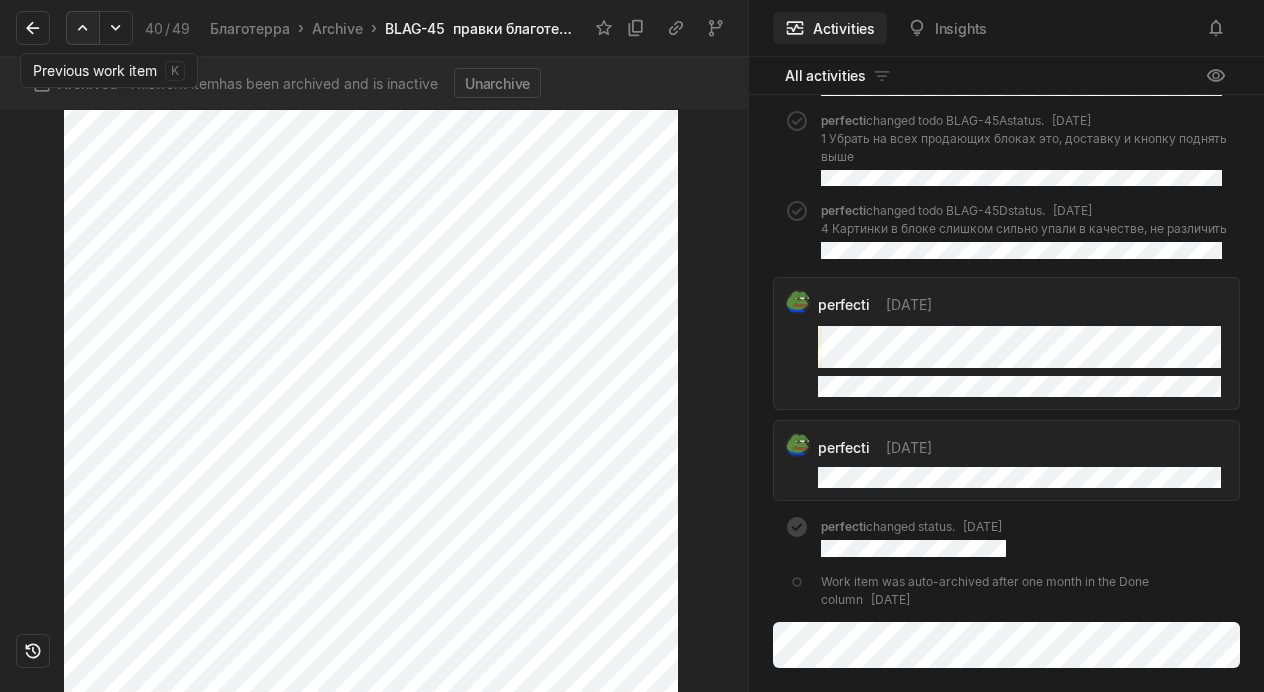click 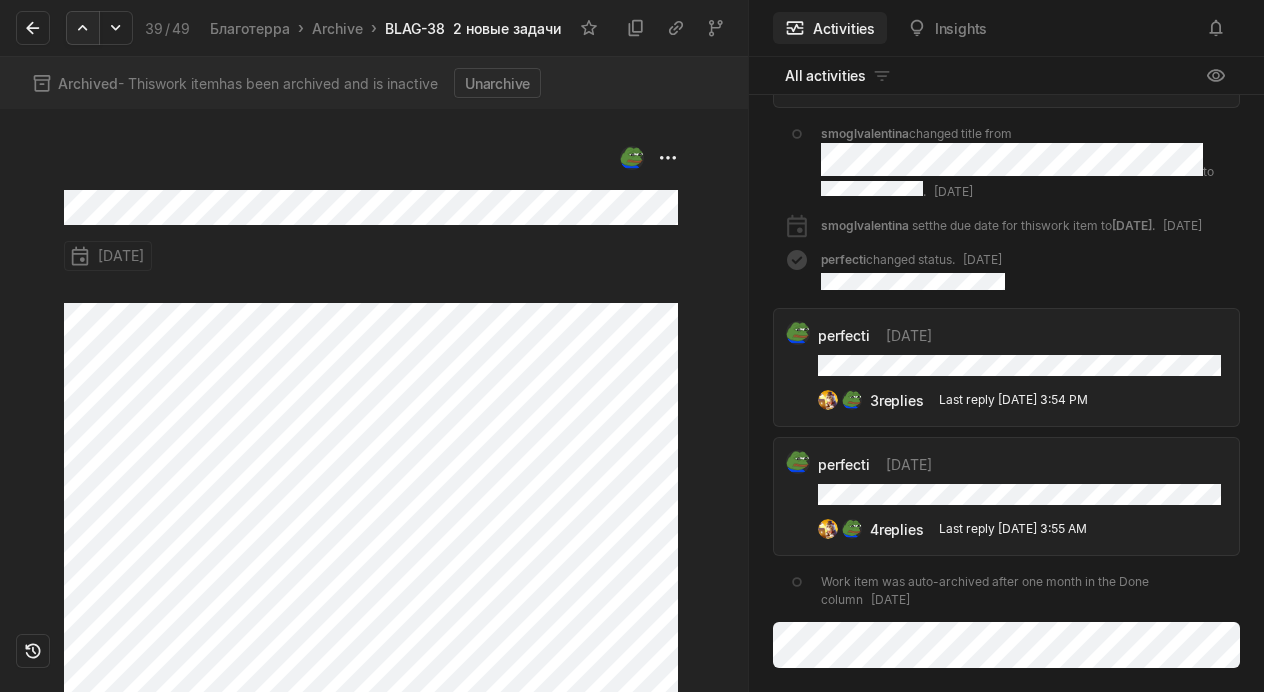 click 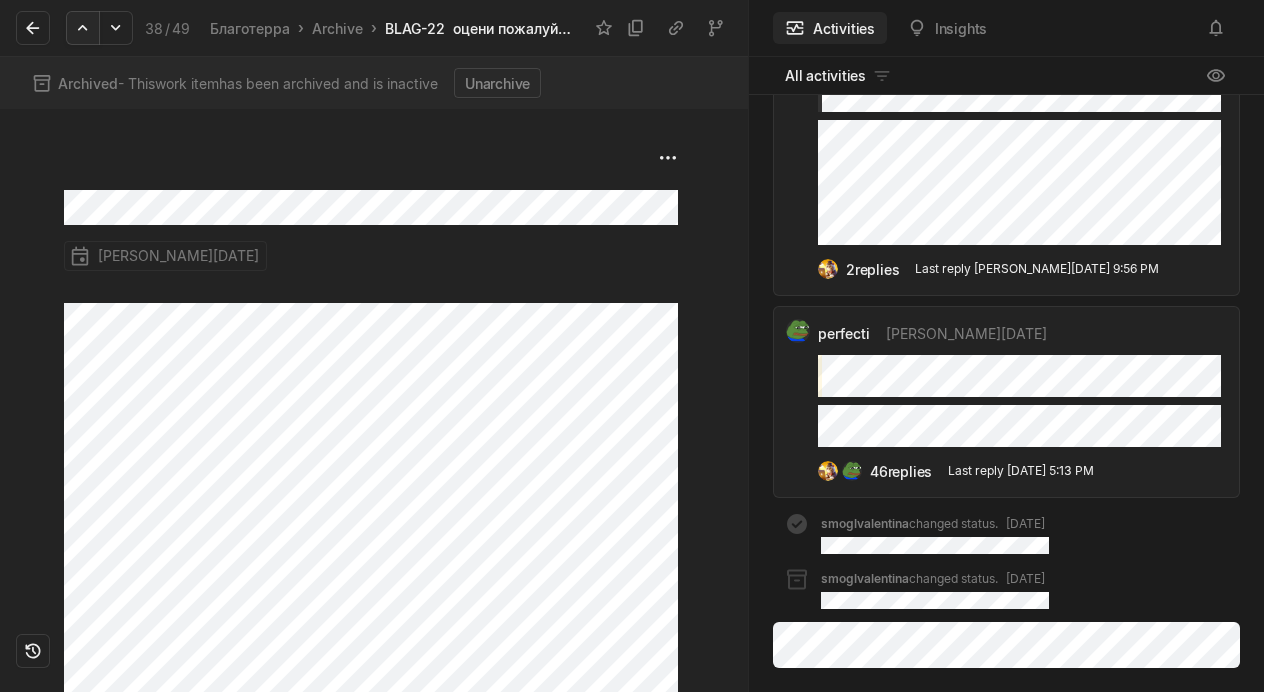 click 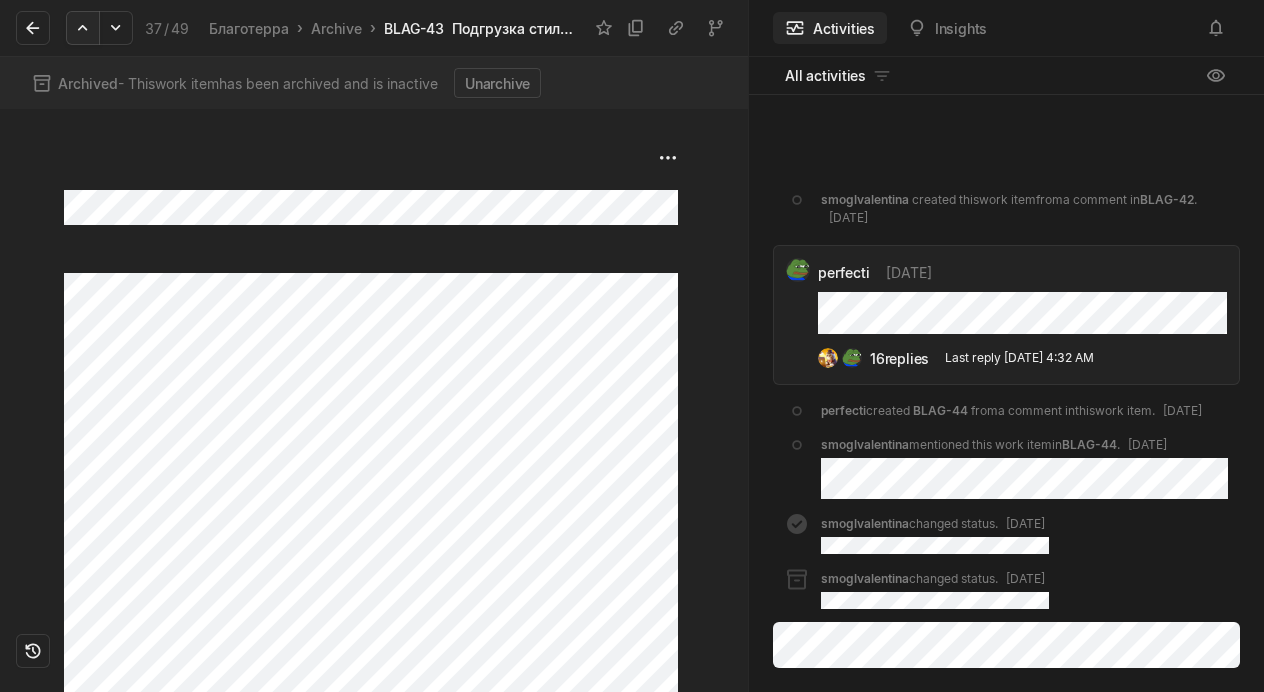click 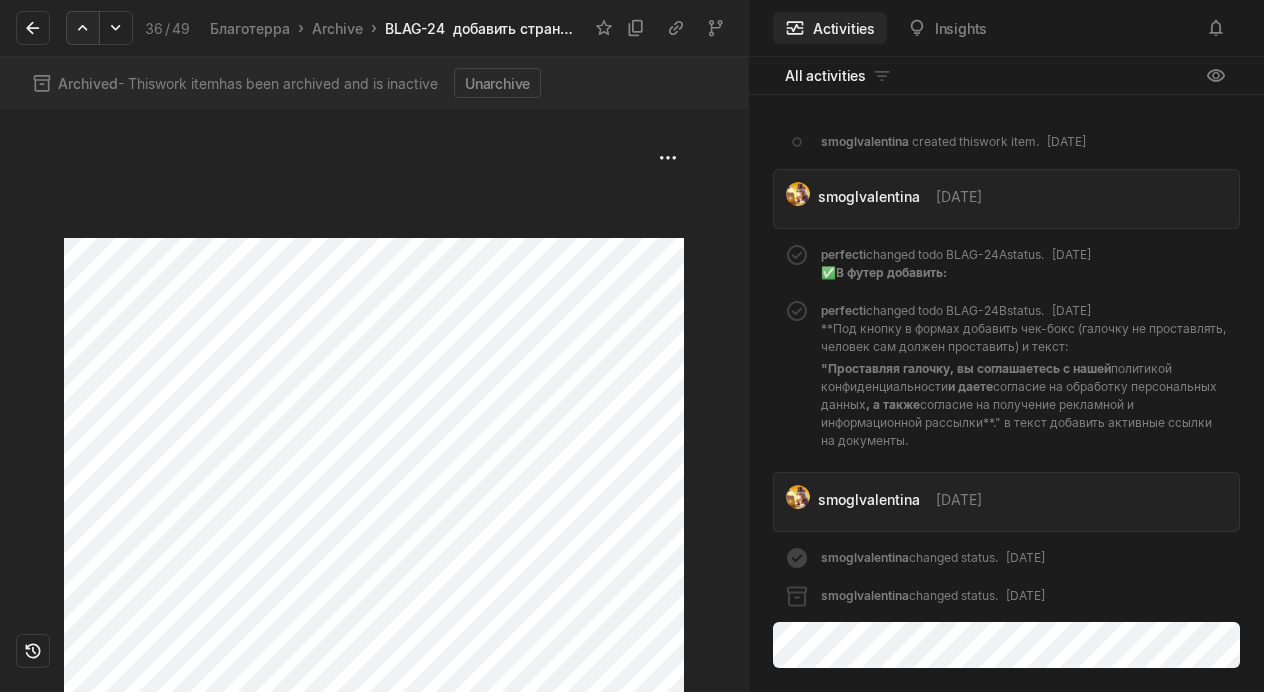 click 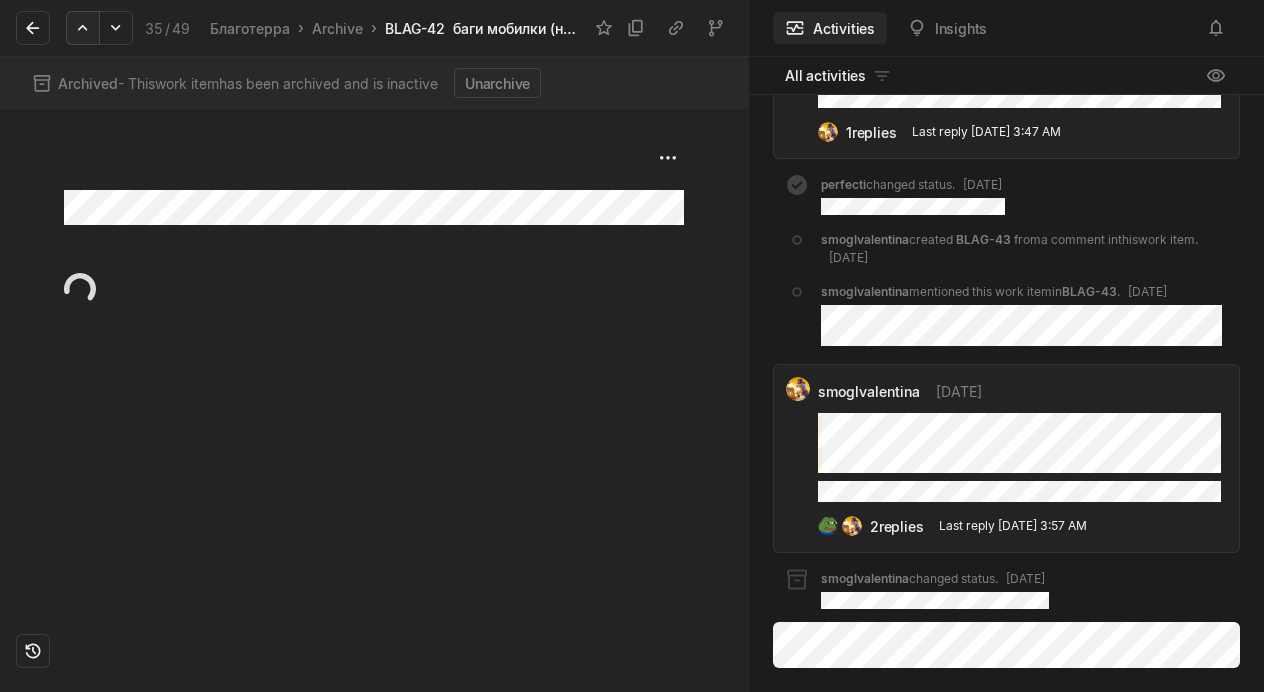 click 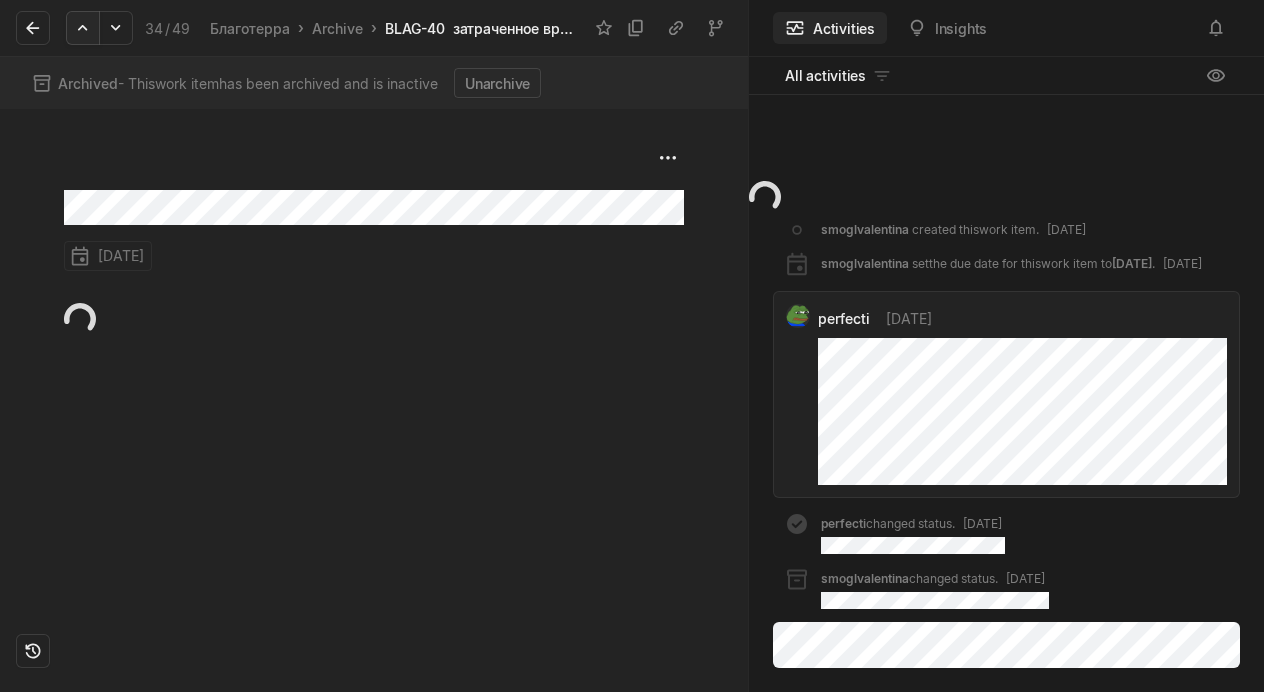 click 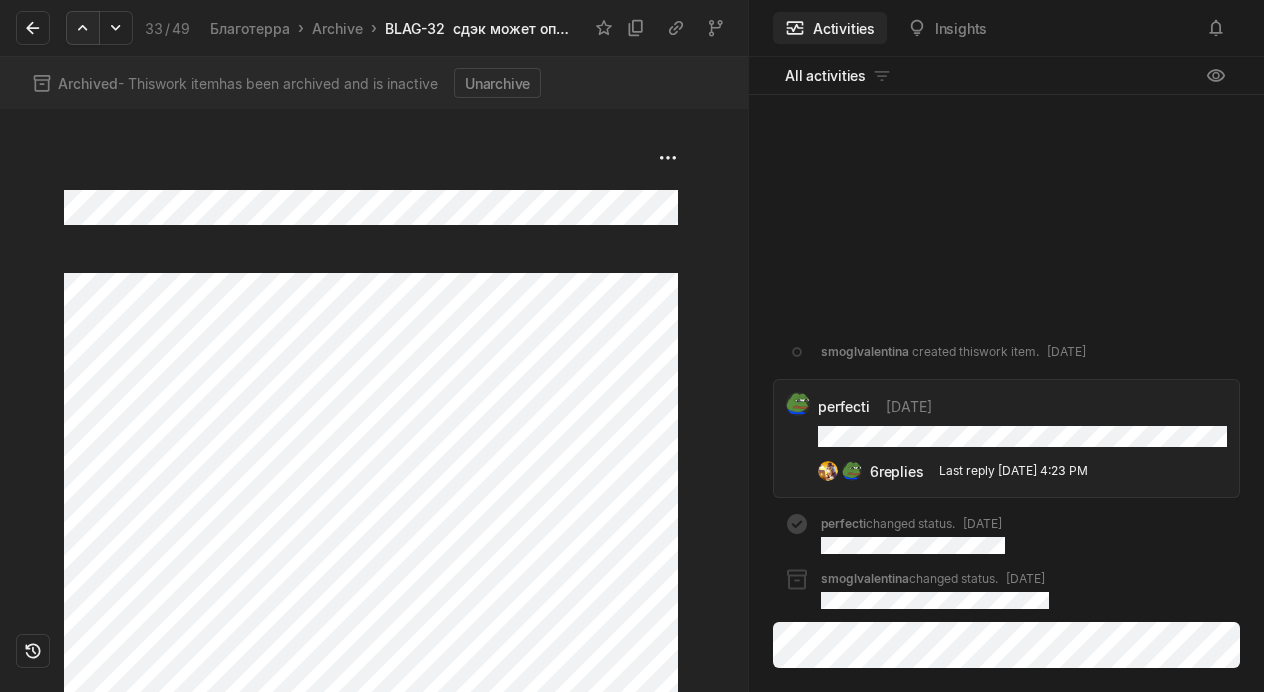 click 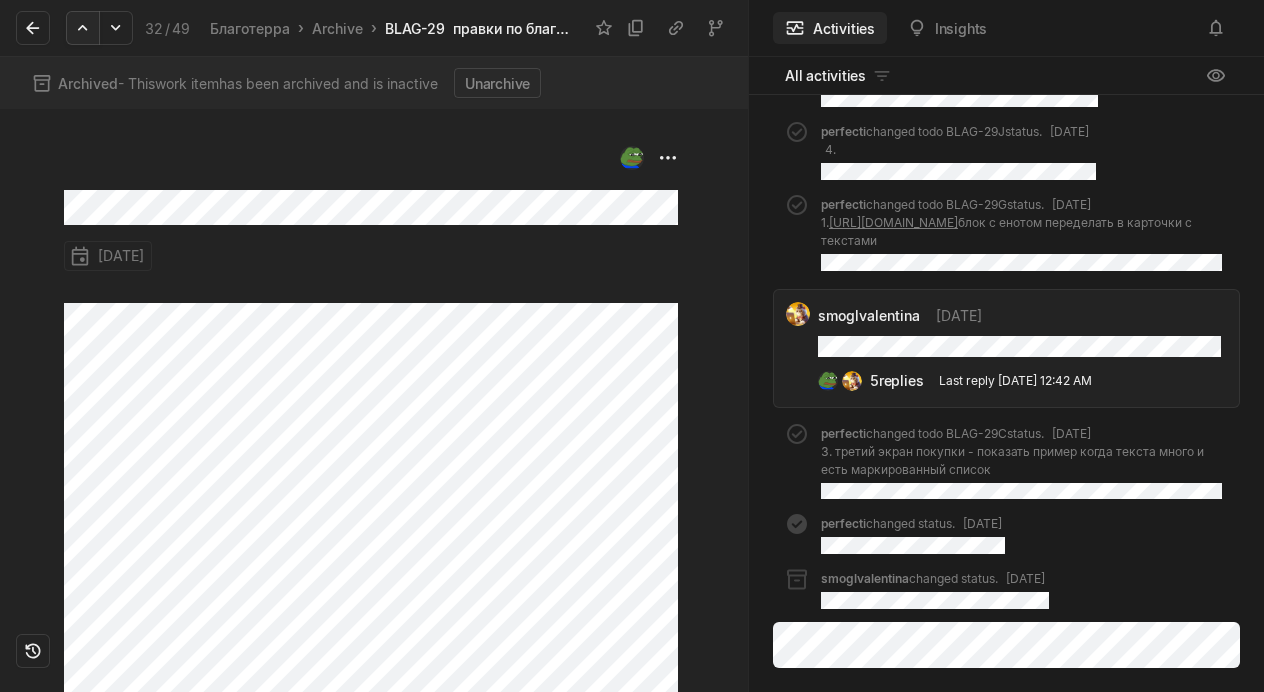 click 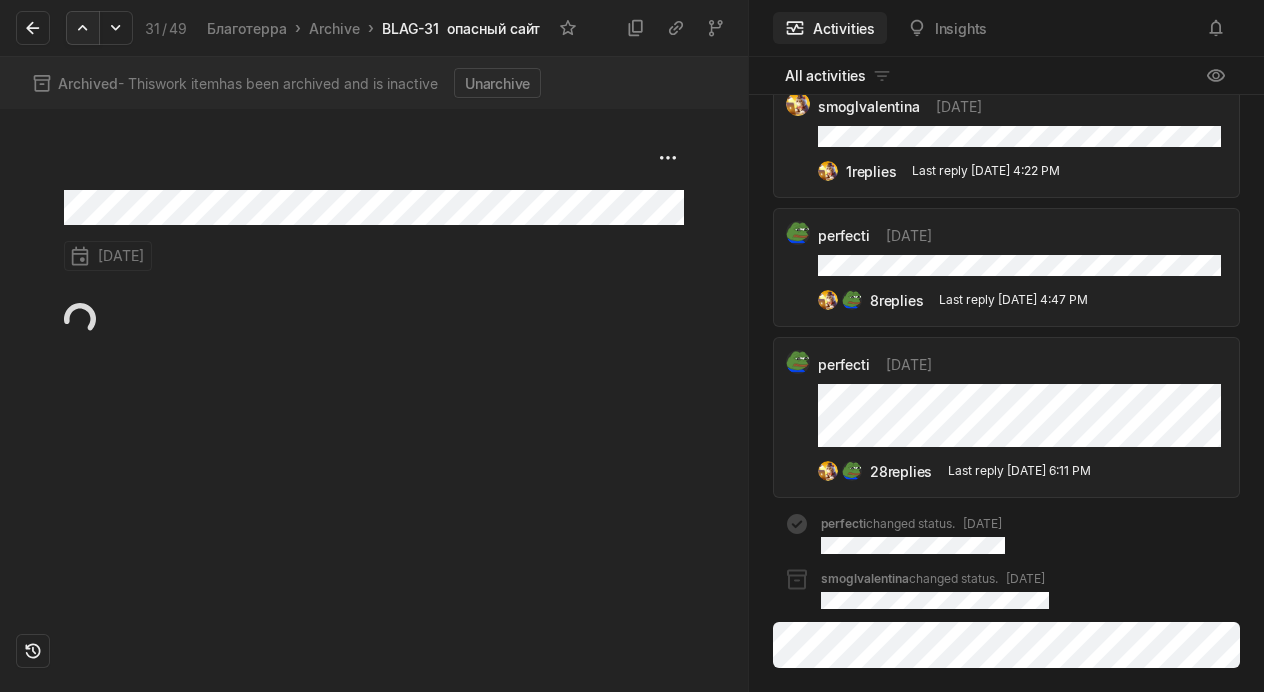 click 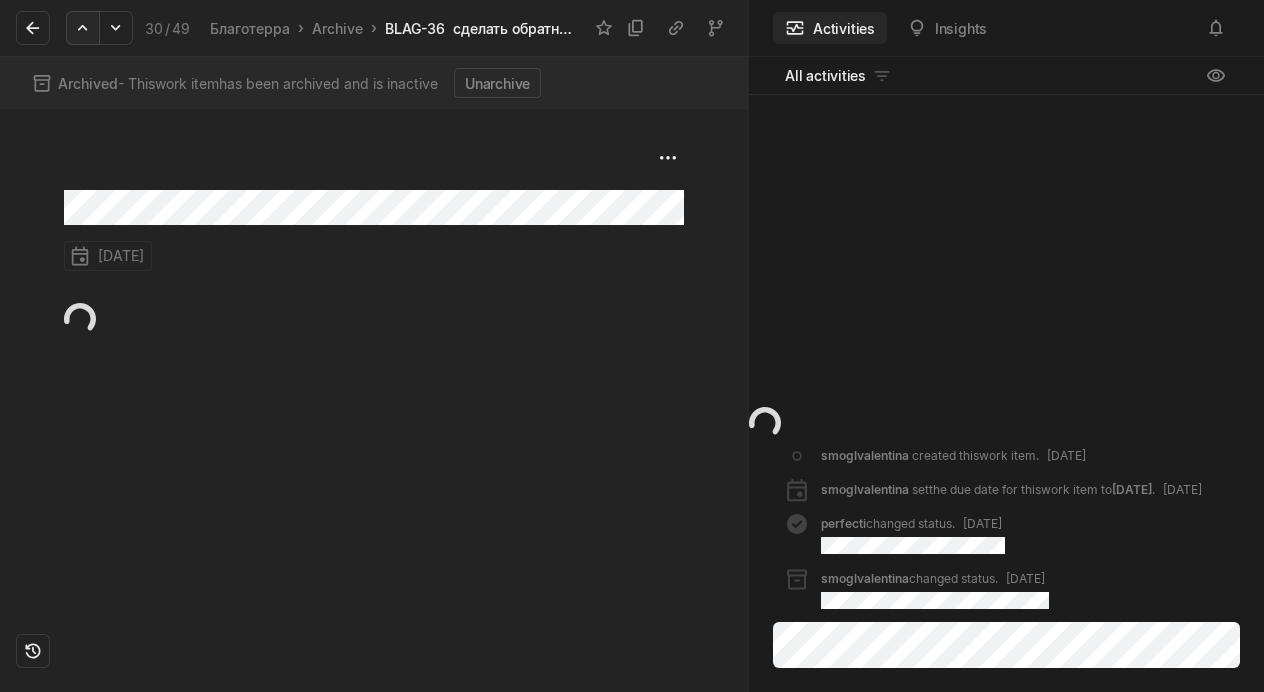 click 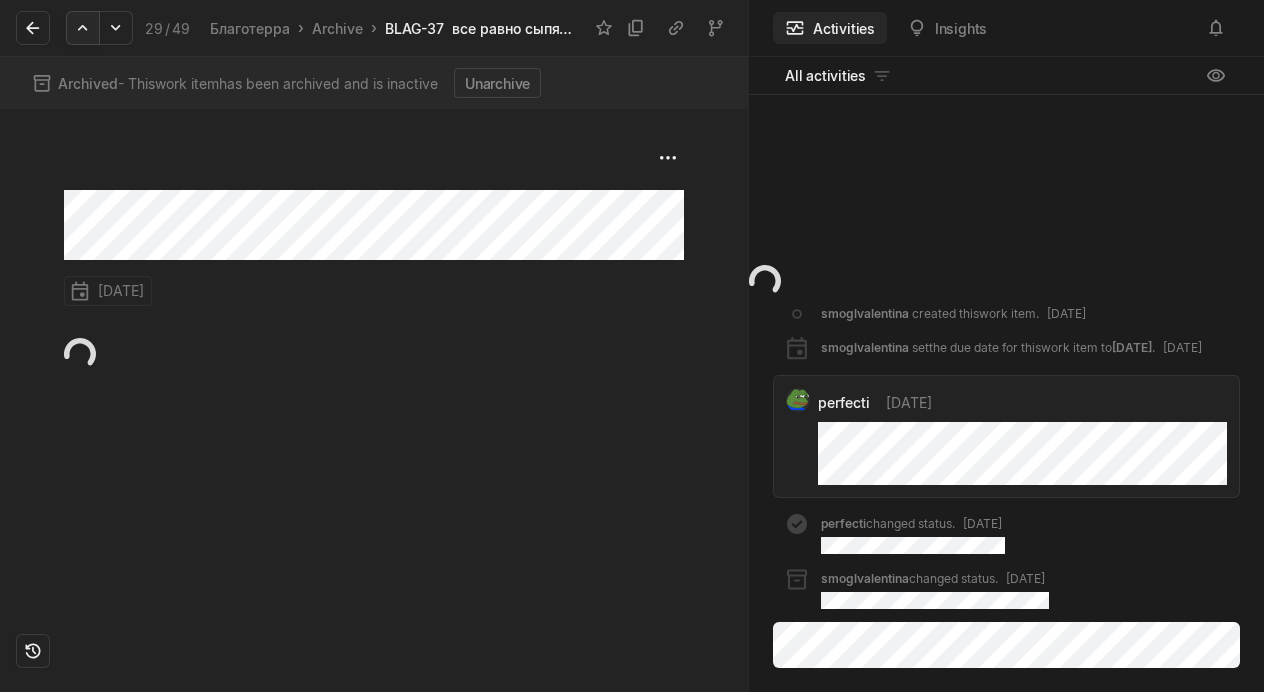 click 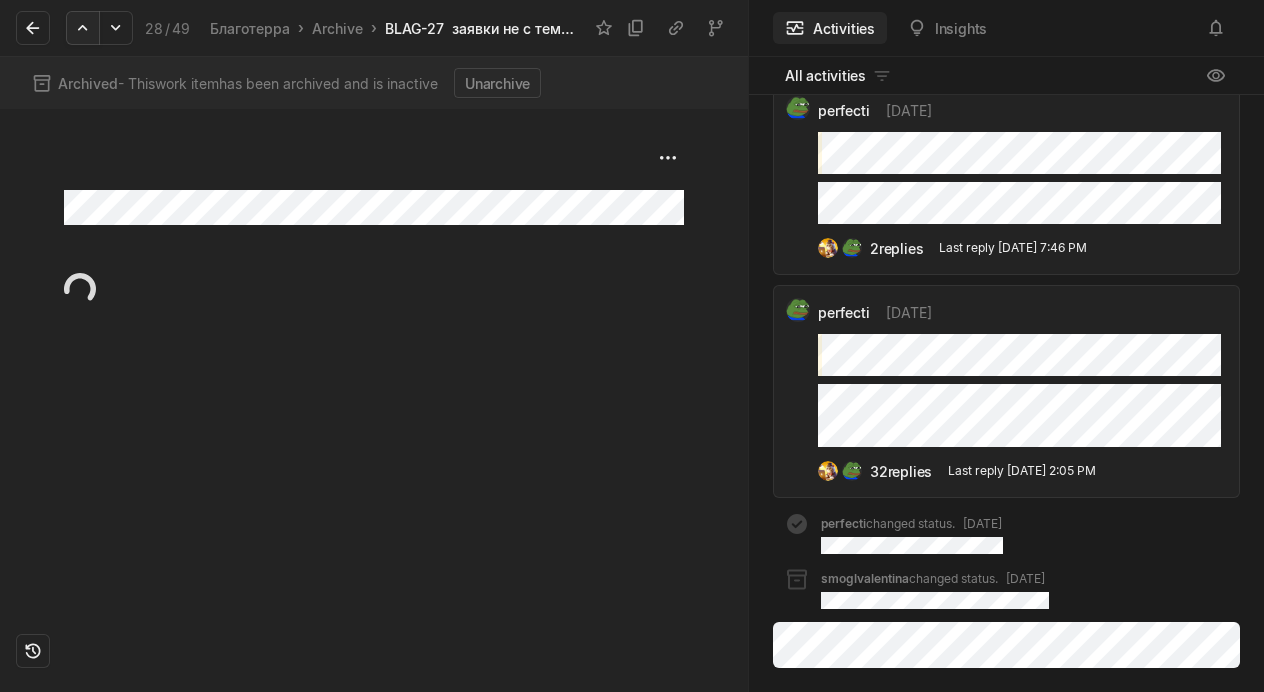 click 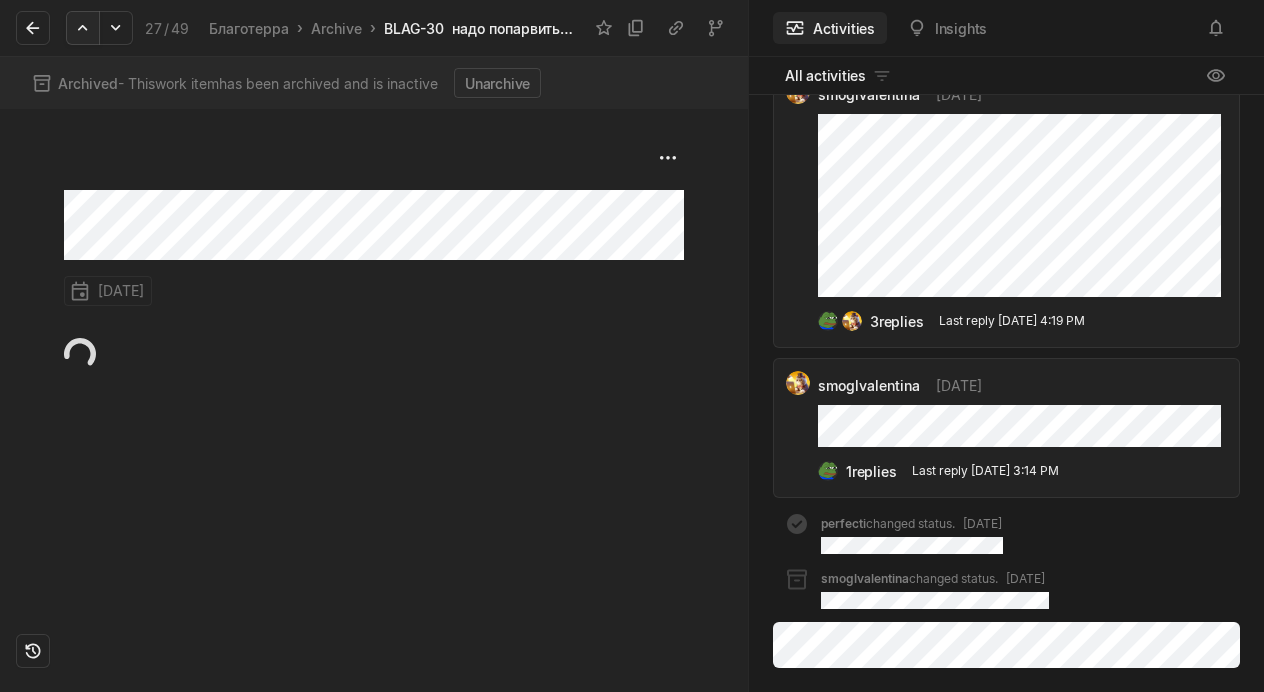 click 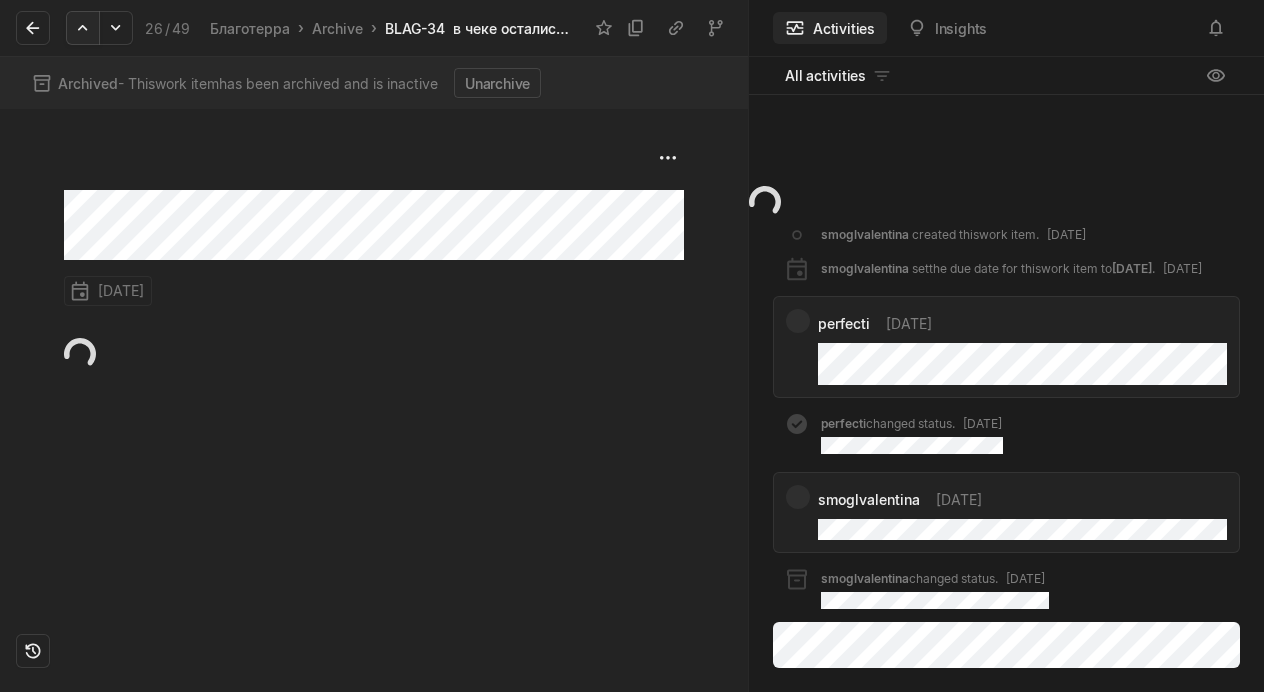 click 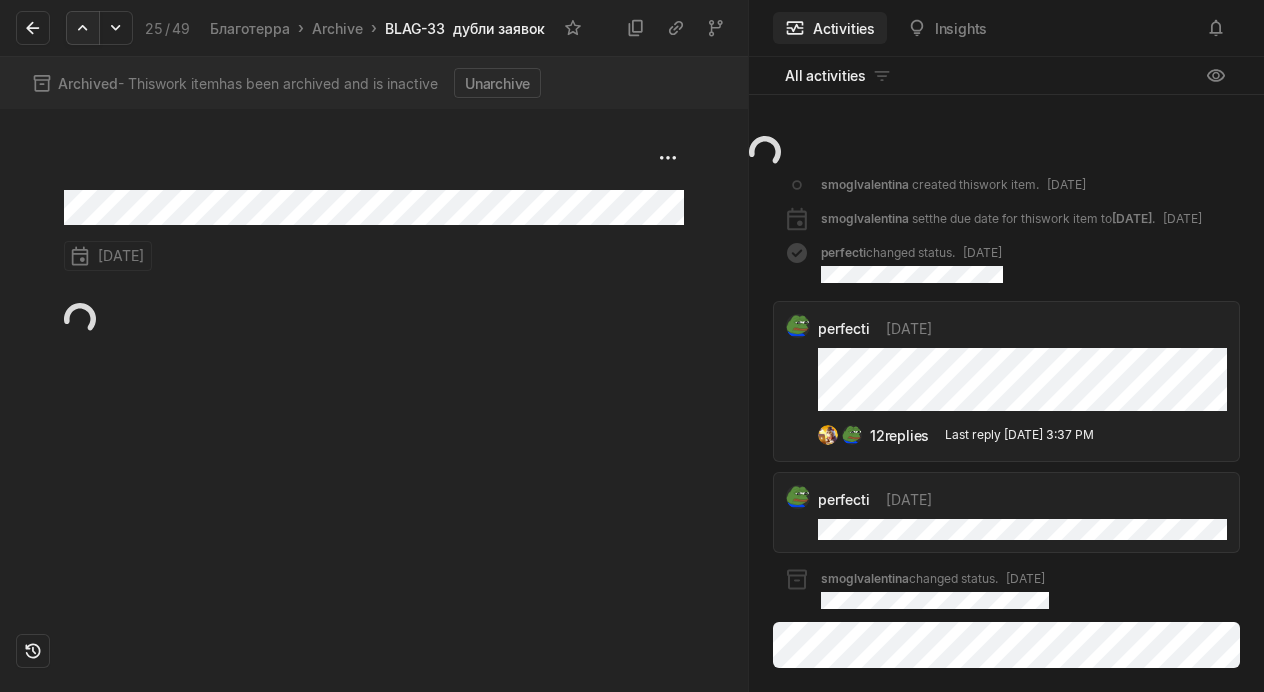 click 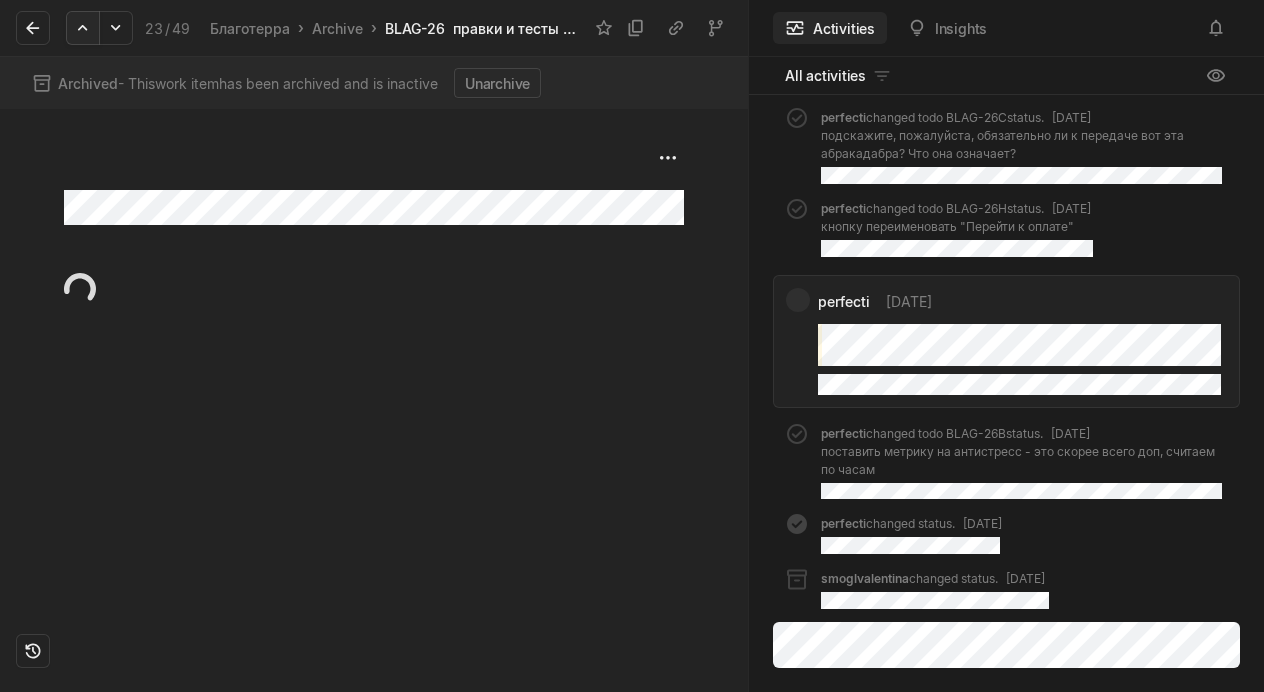click 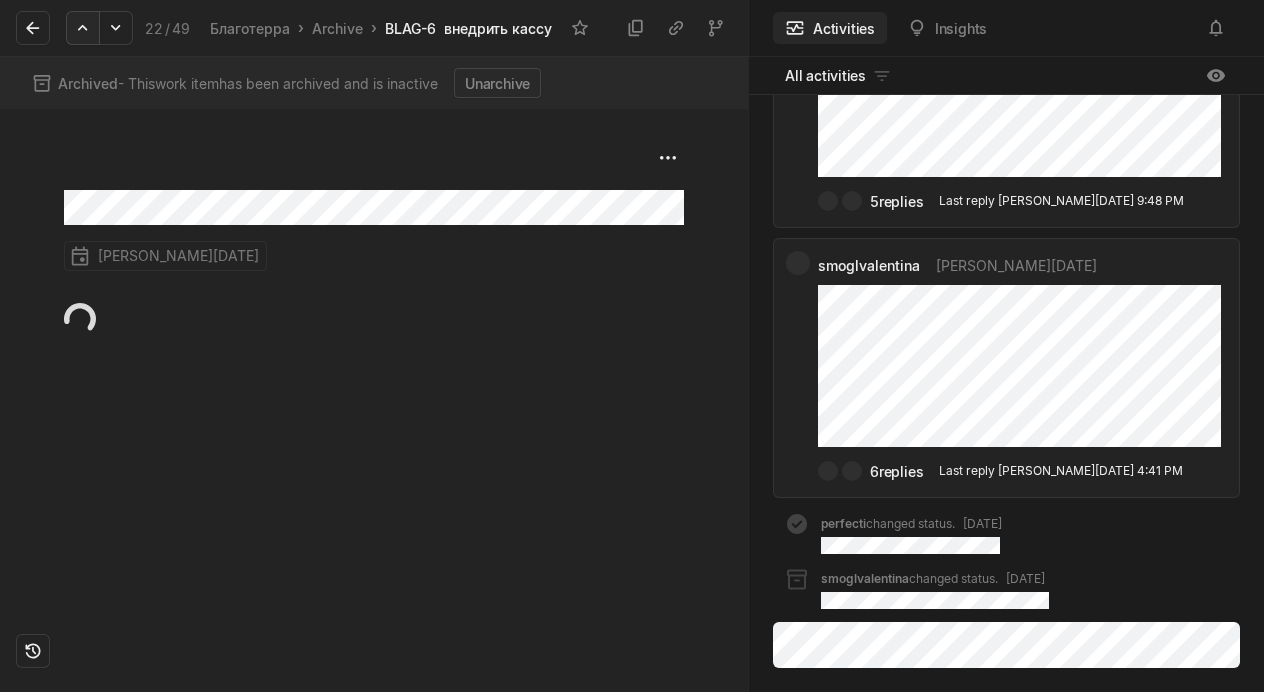 click 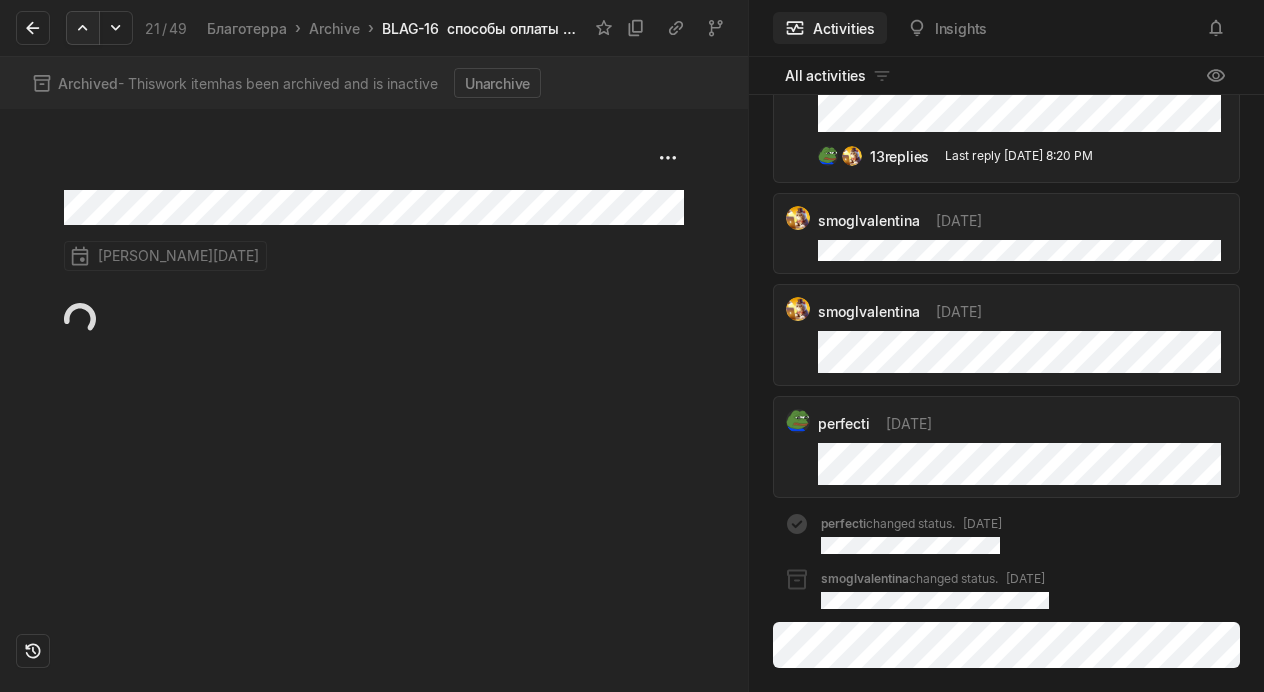 click 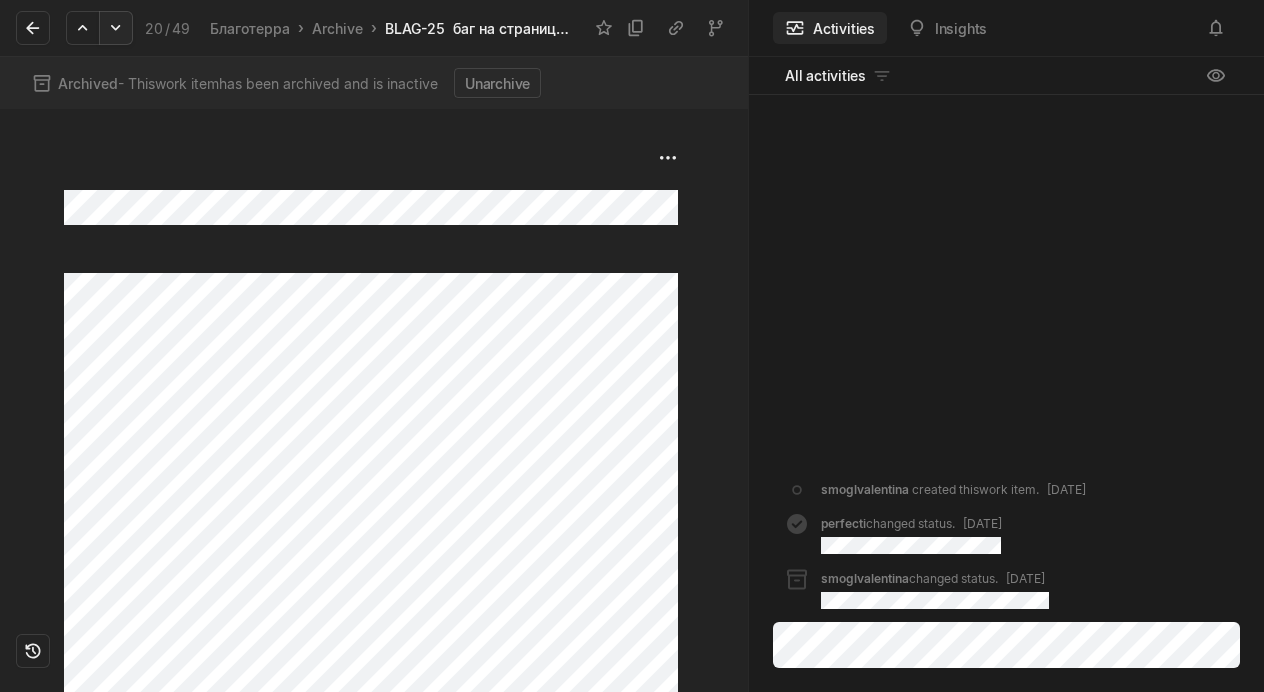 click 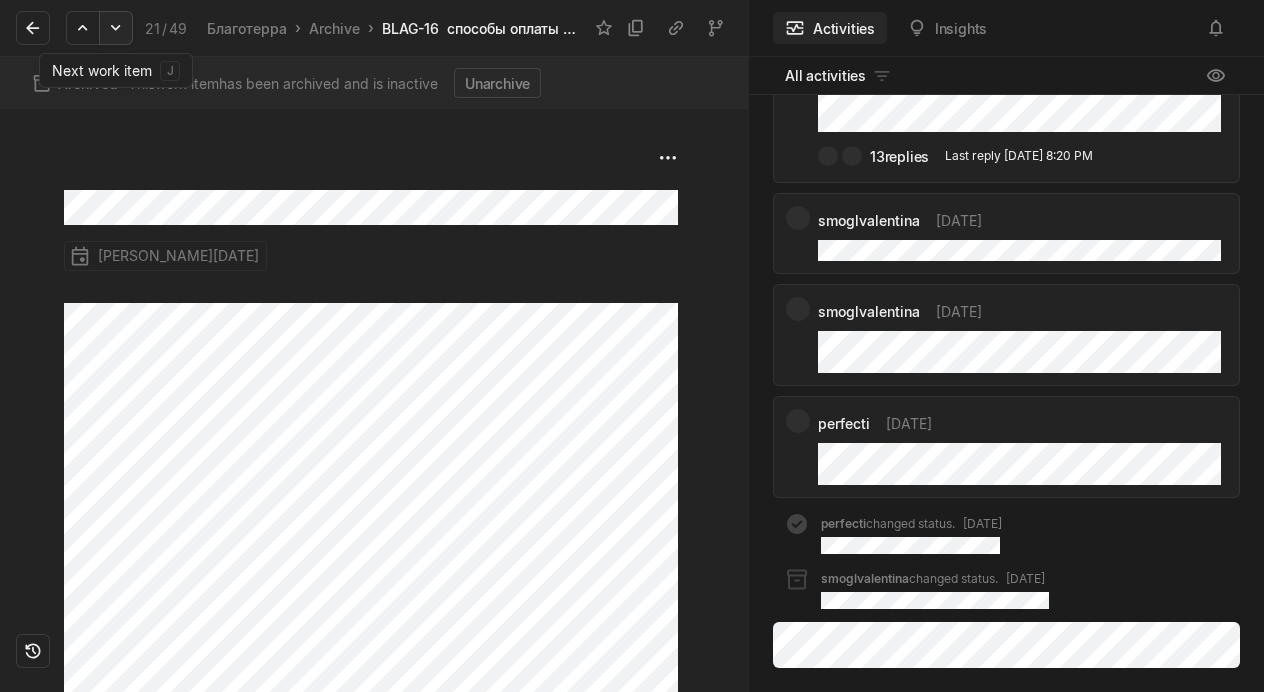 click 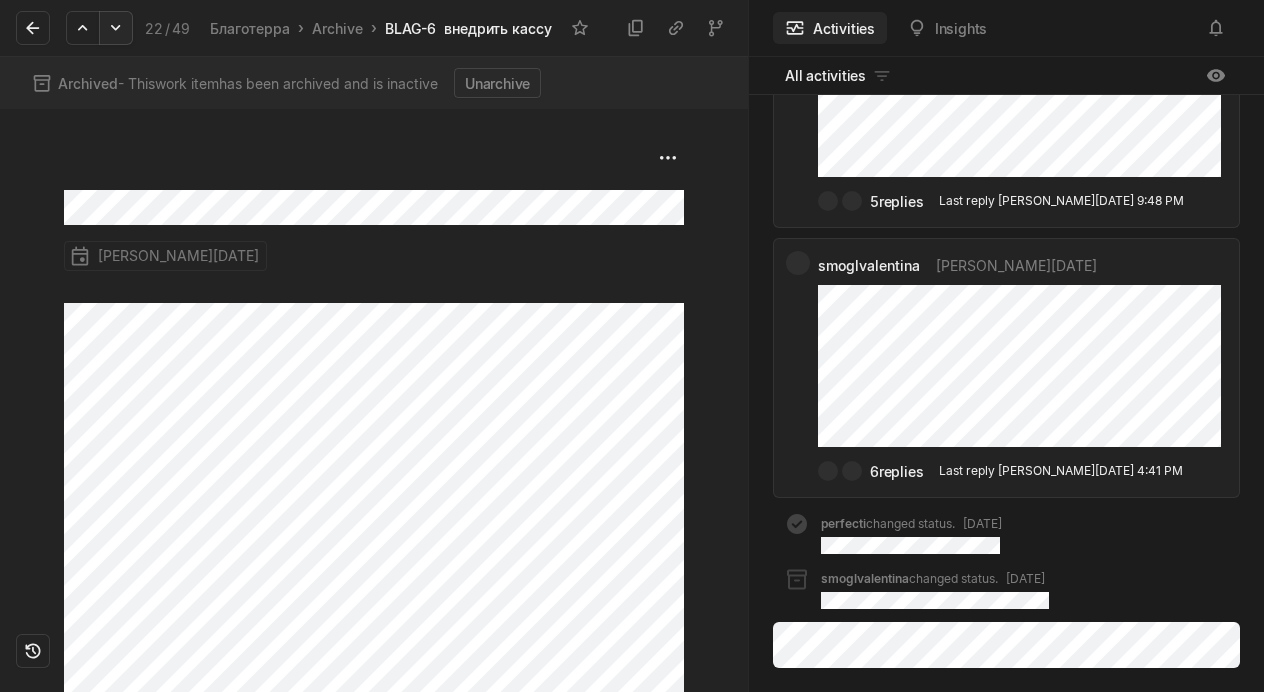 click 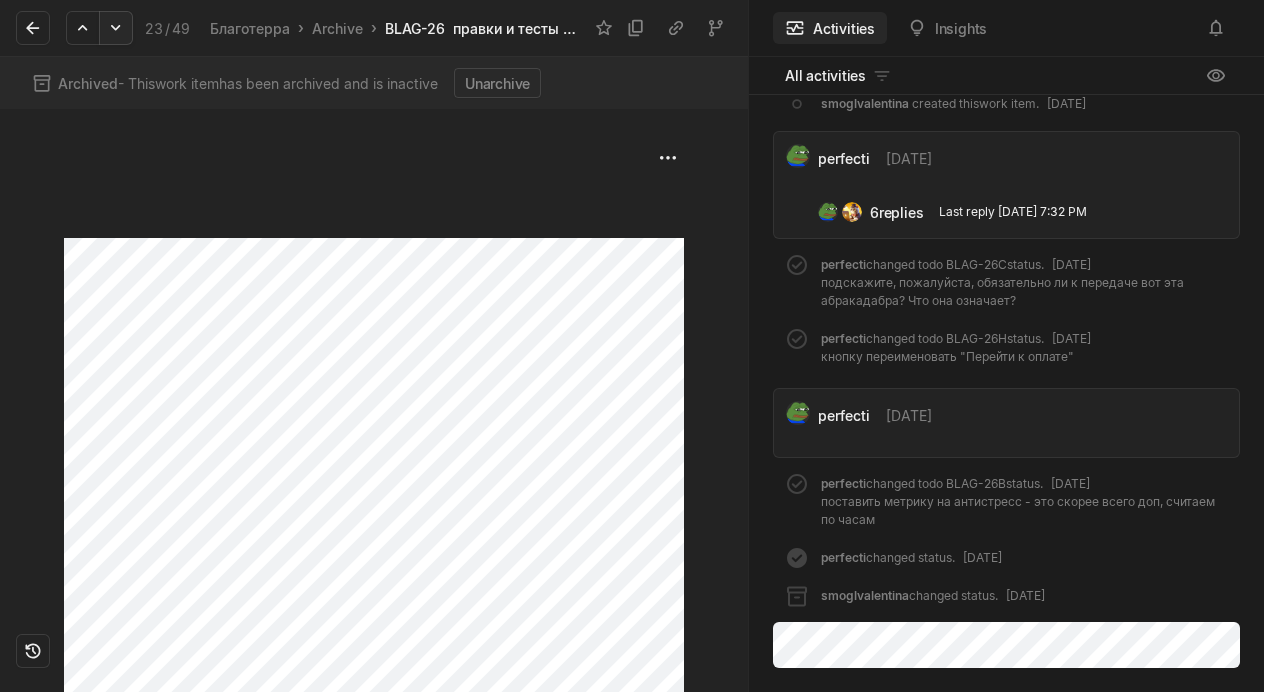 click 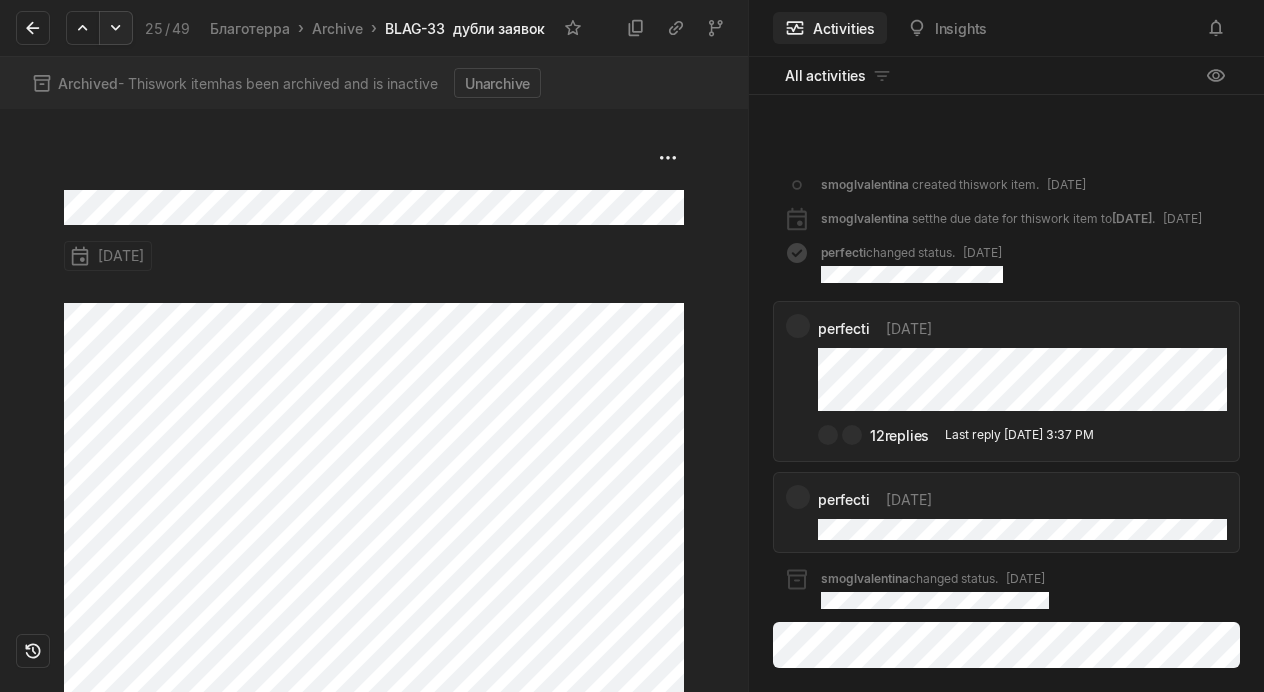 click 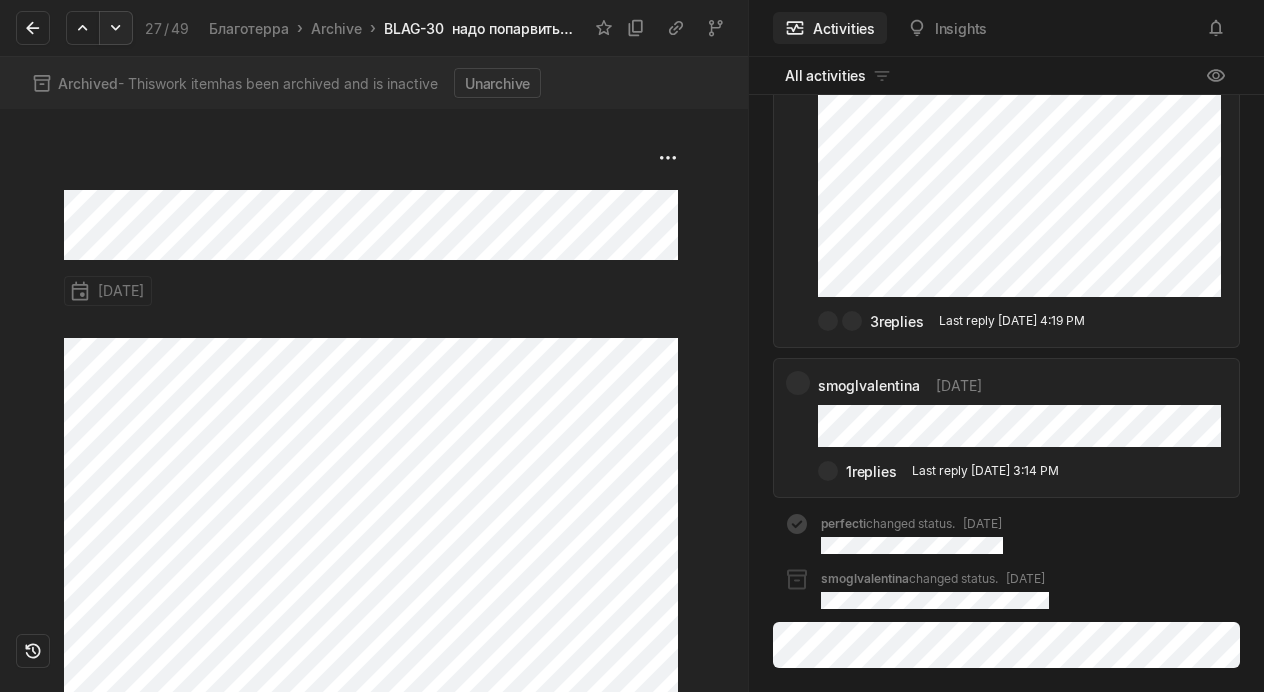 click 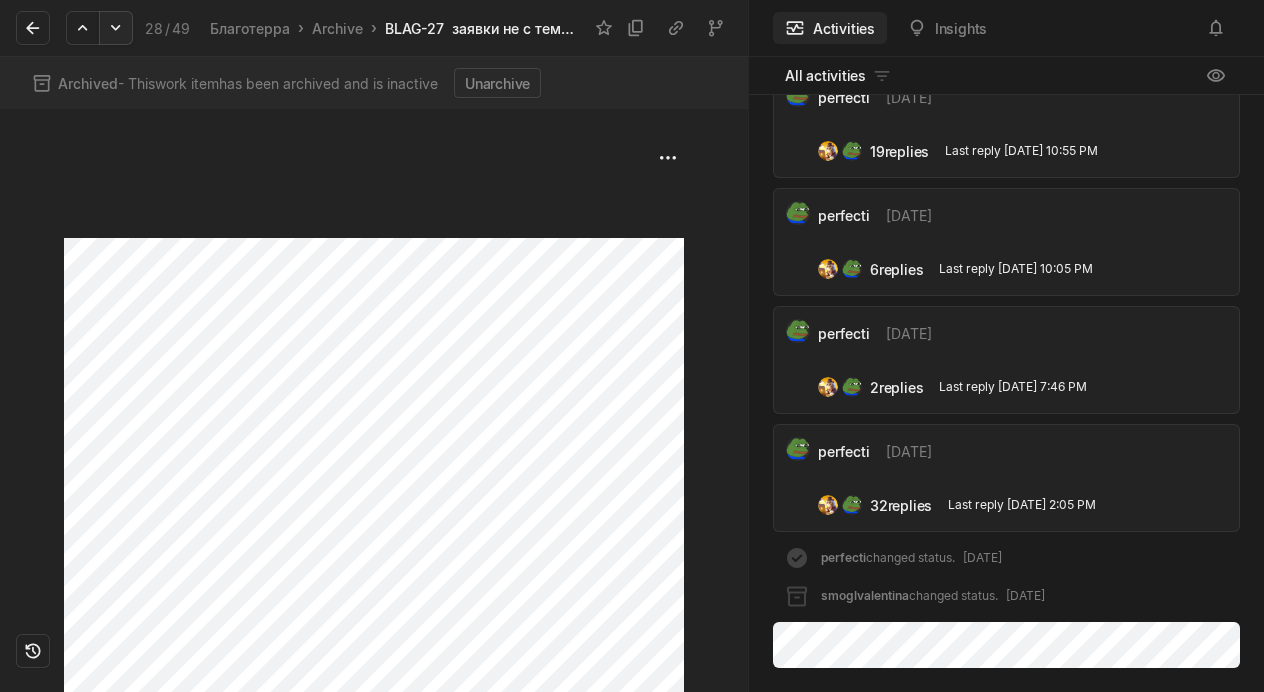 click 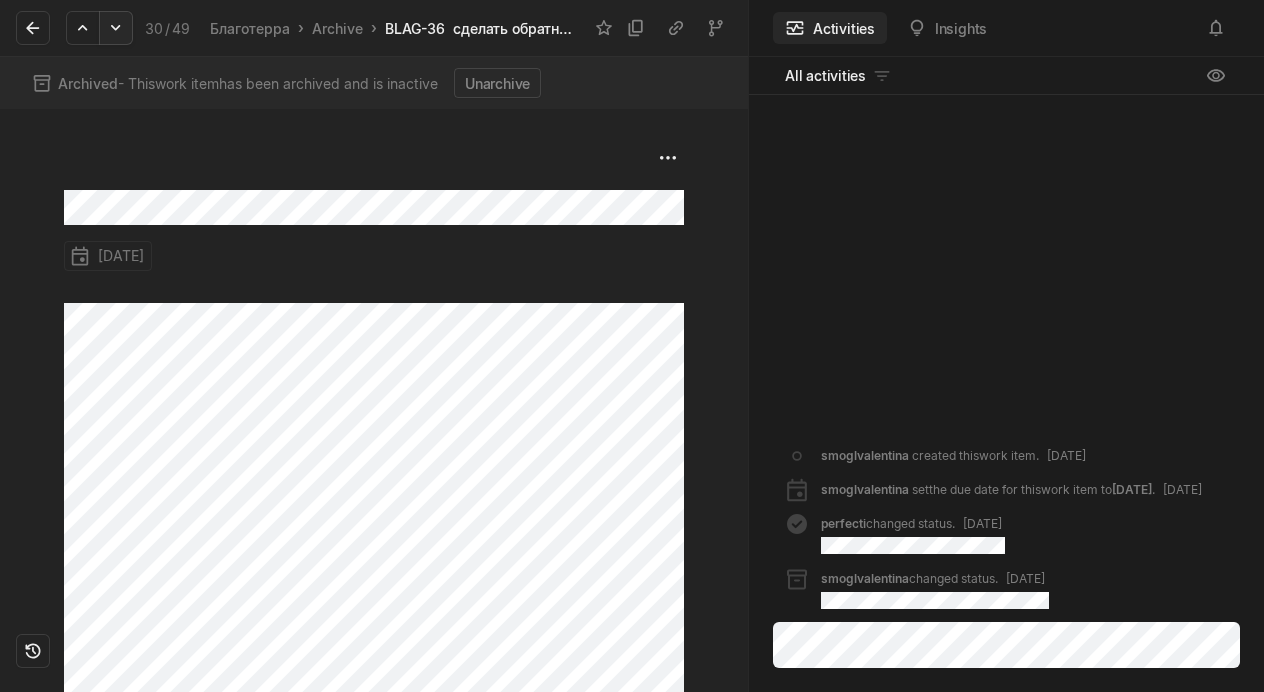click 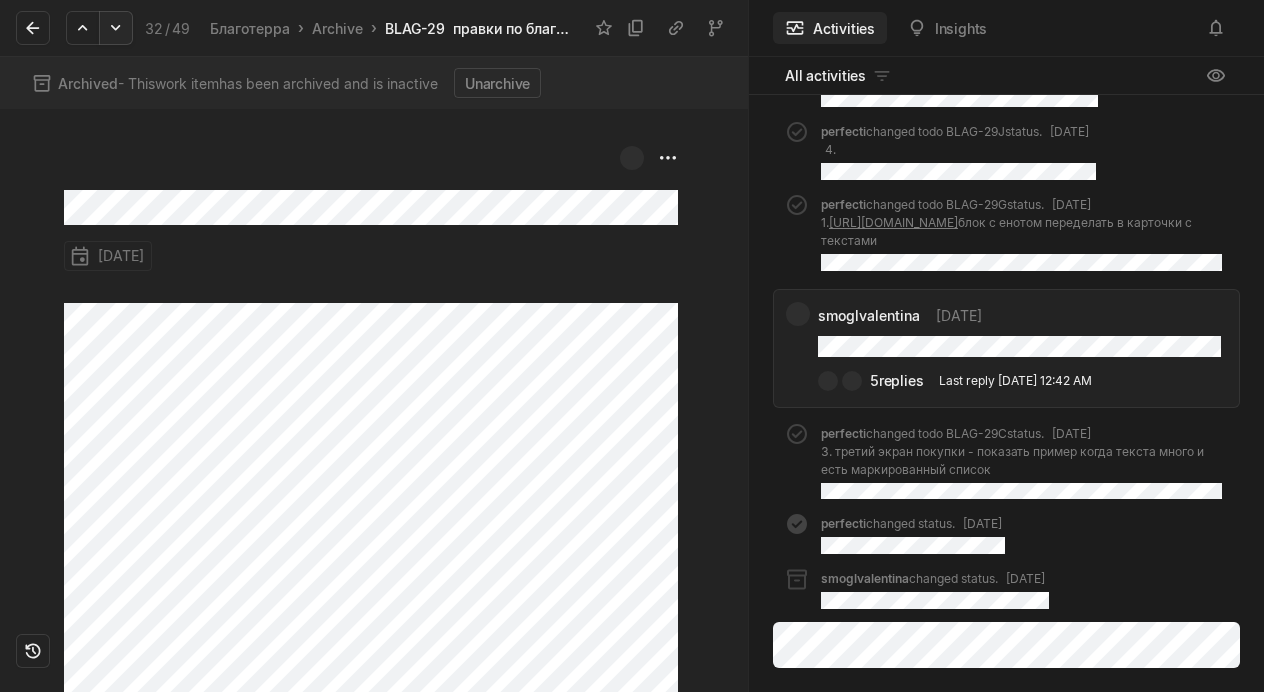 click 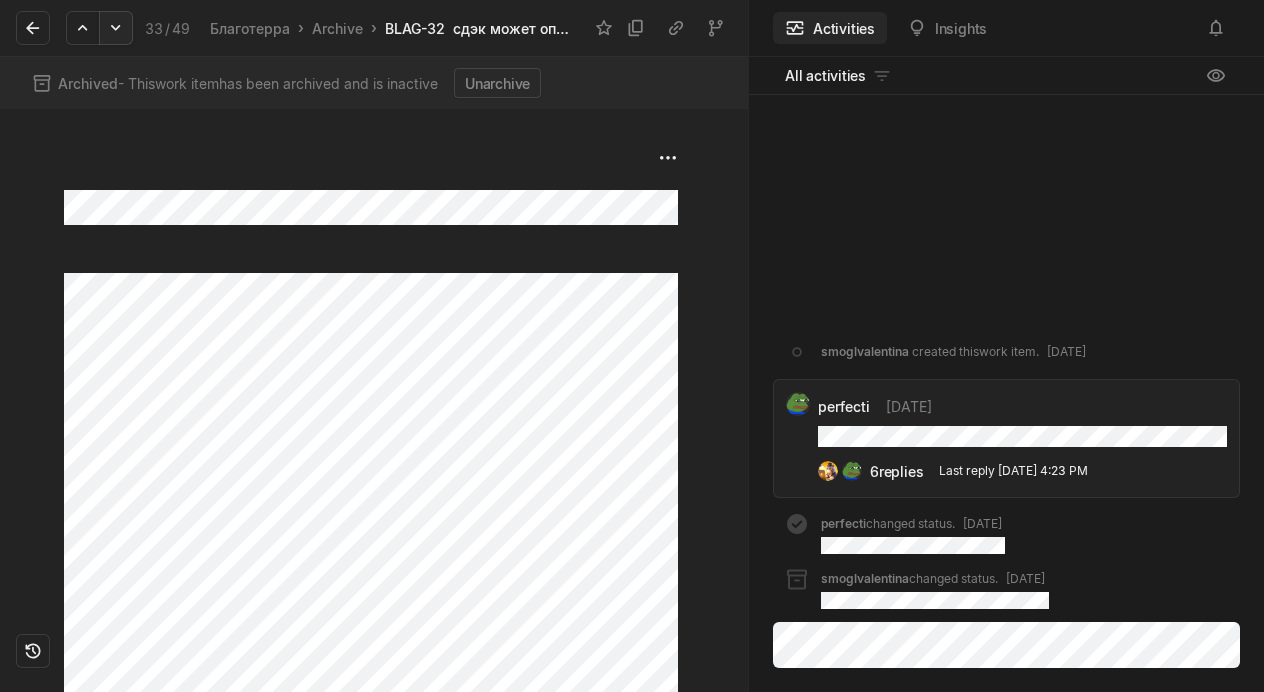 click 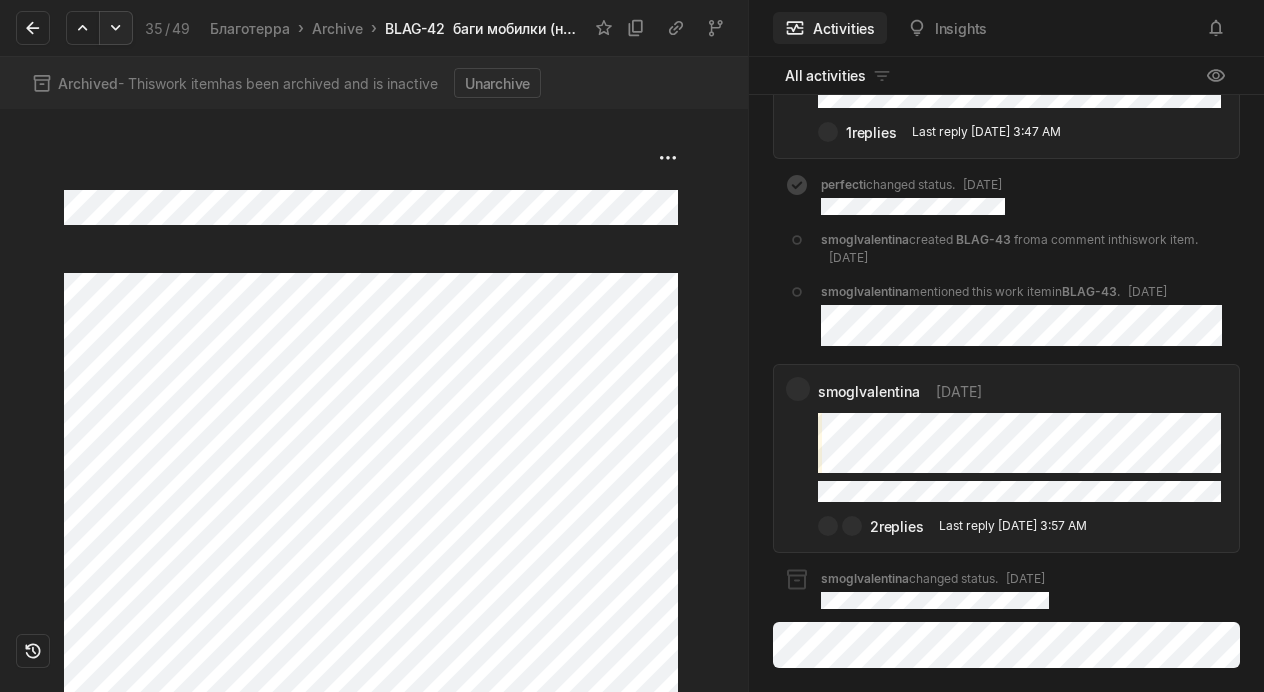 click 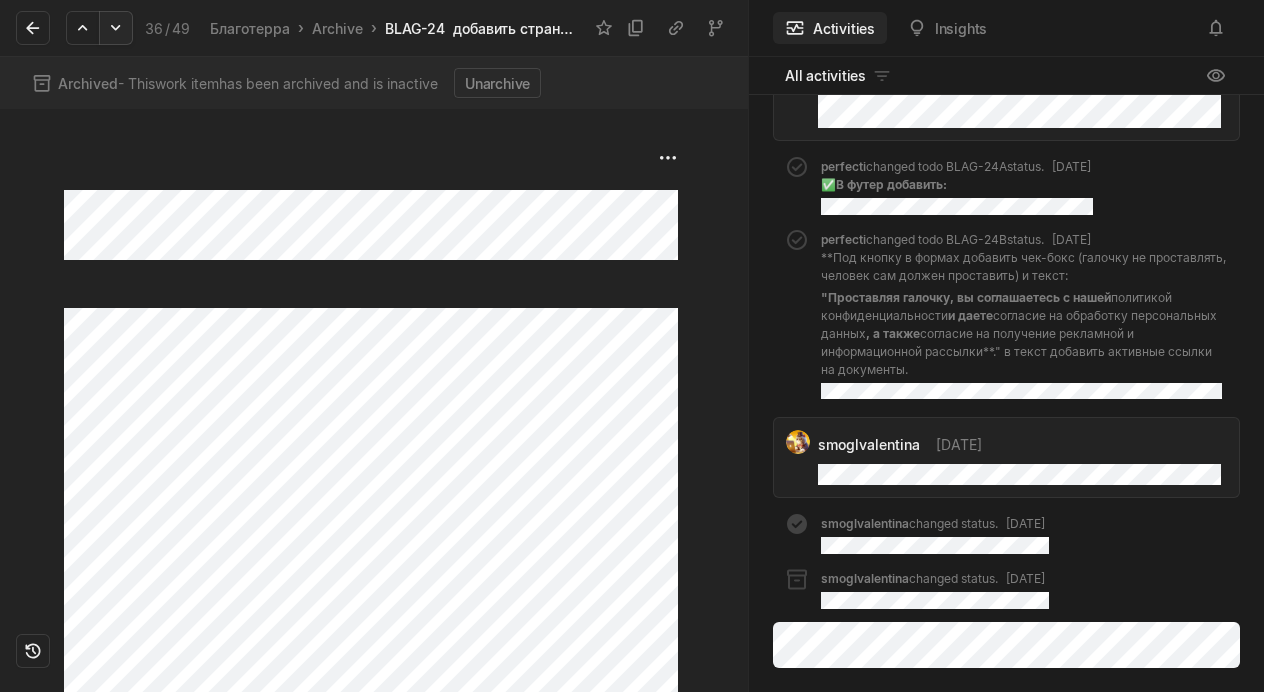 click 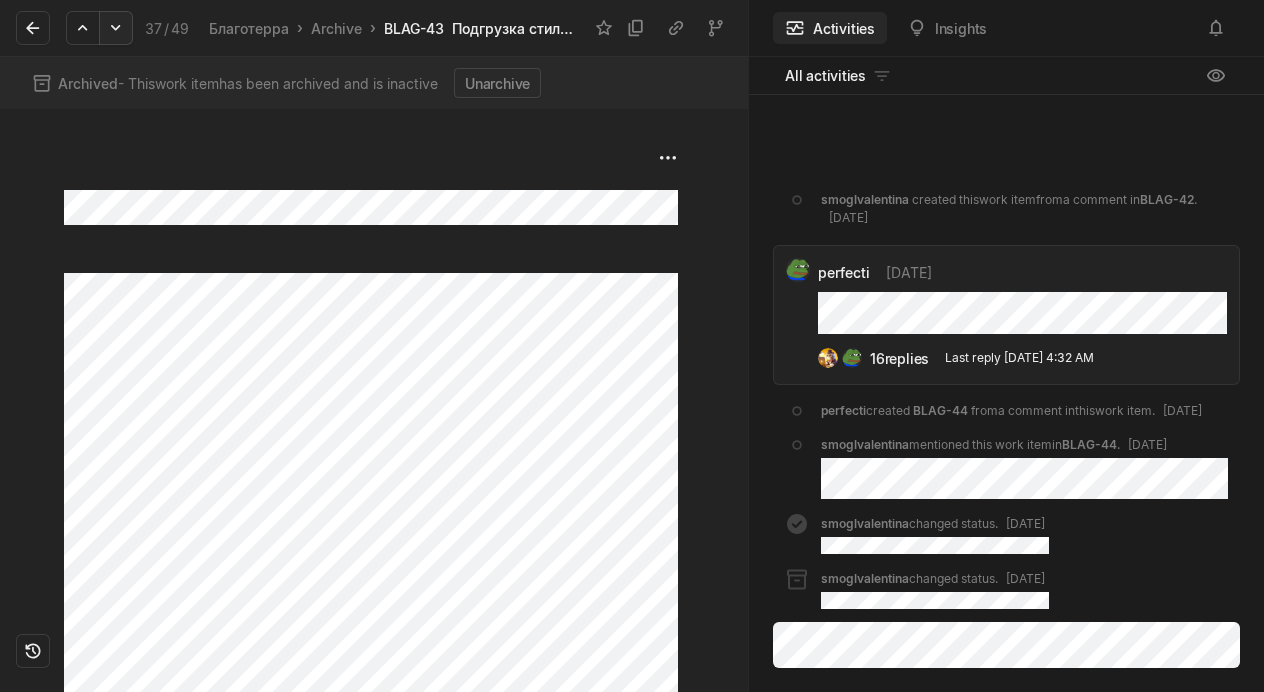 click 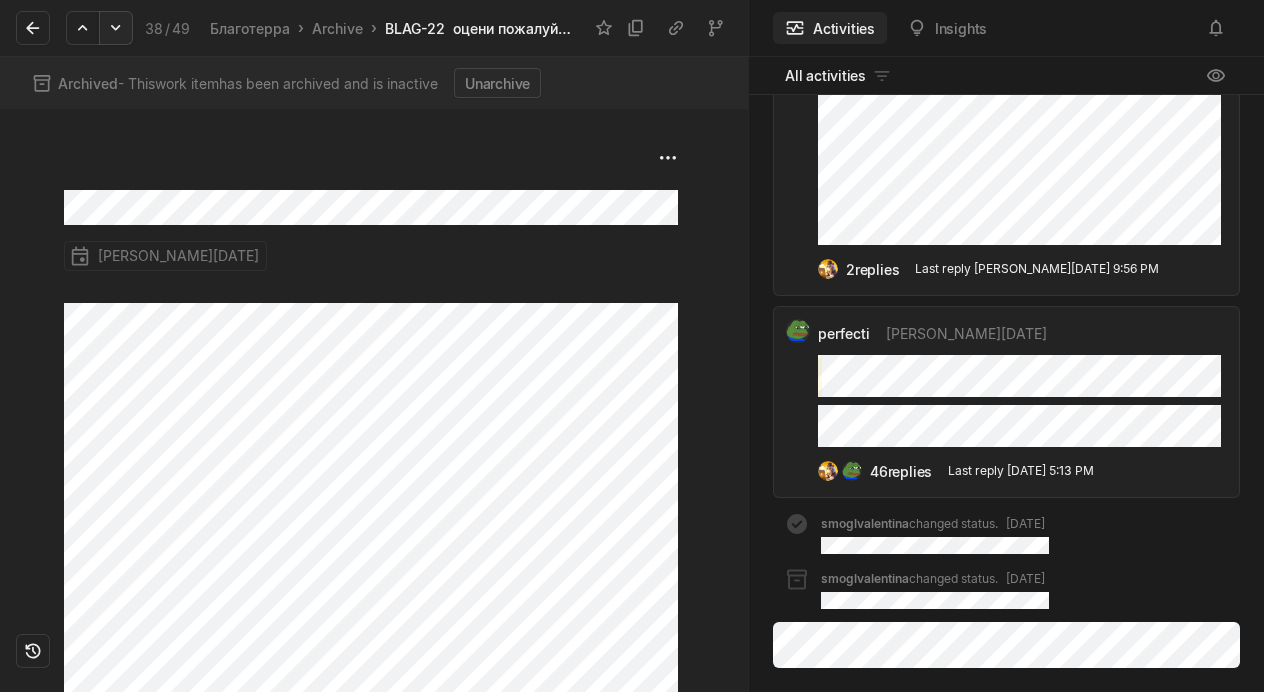 click 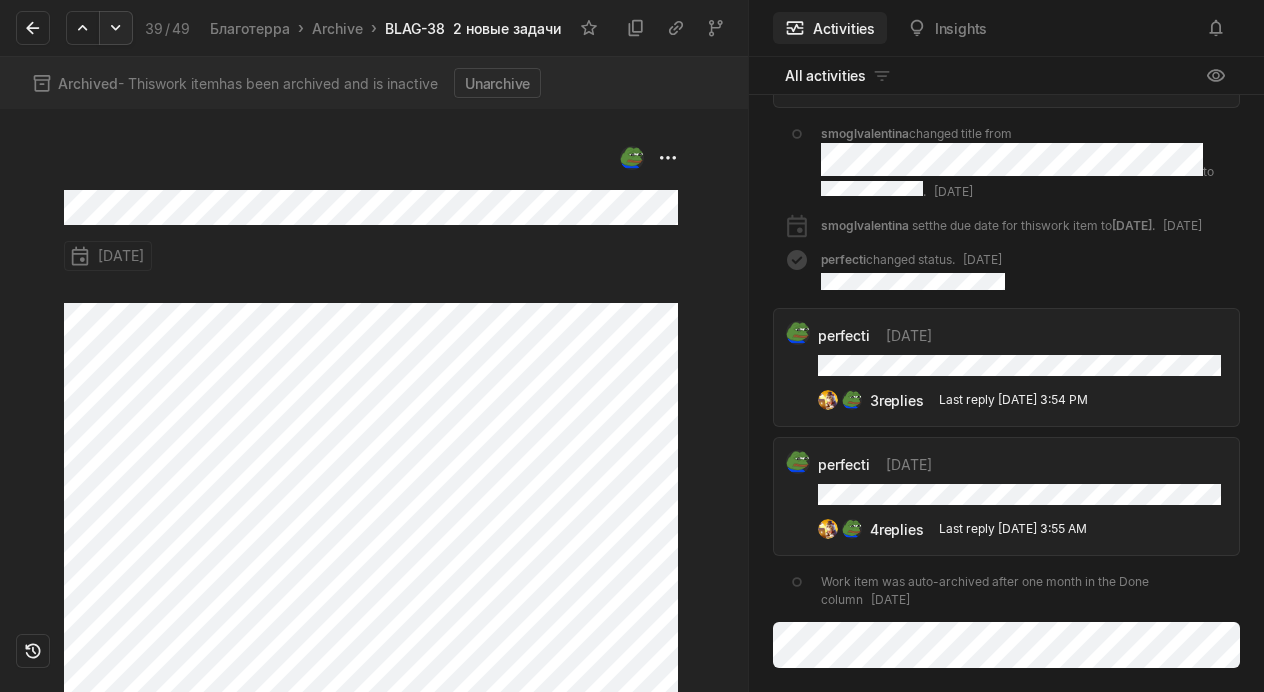 click 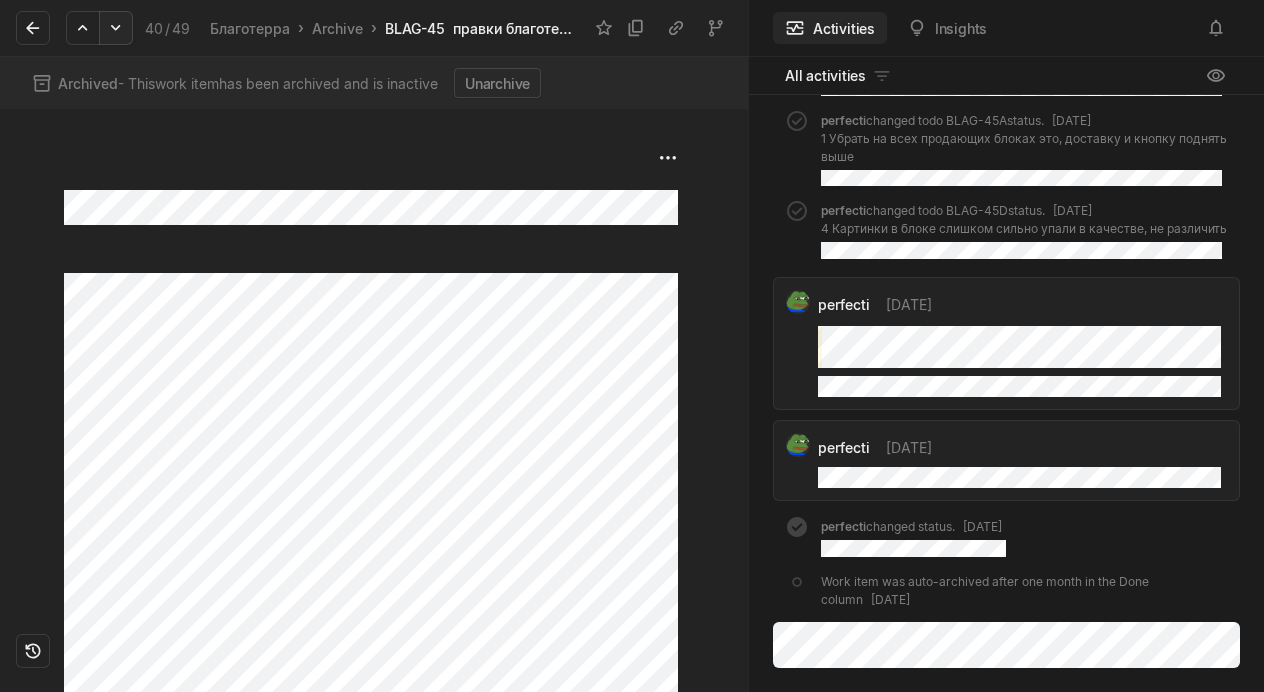 scroll, scrollTop: 3224, scrollLeft: 0, axis: vertical 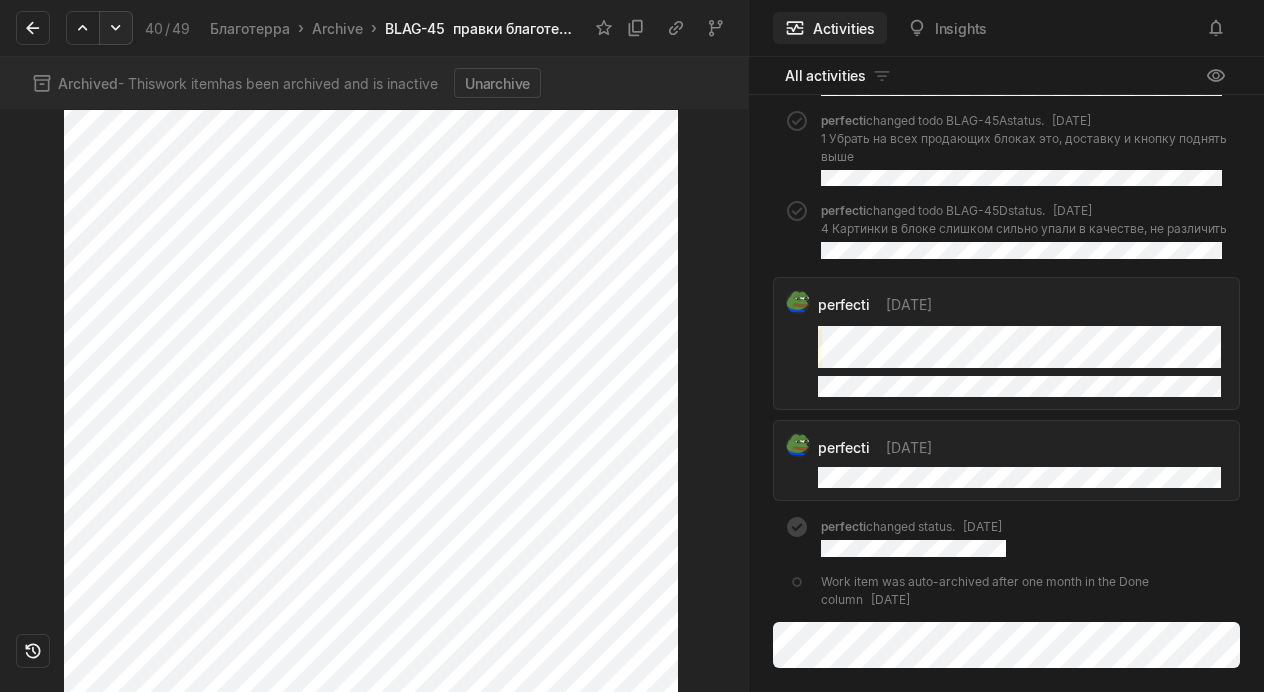 click 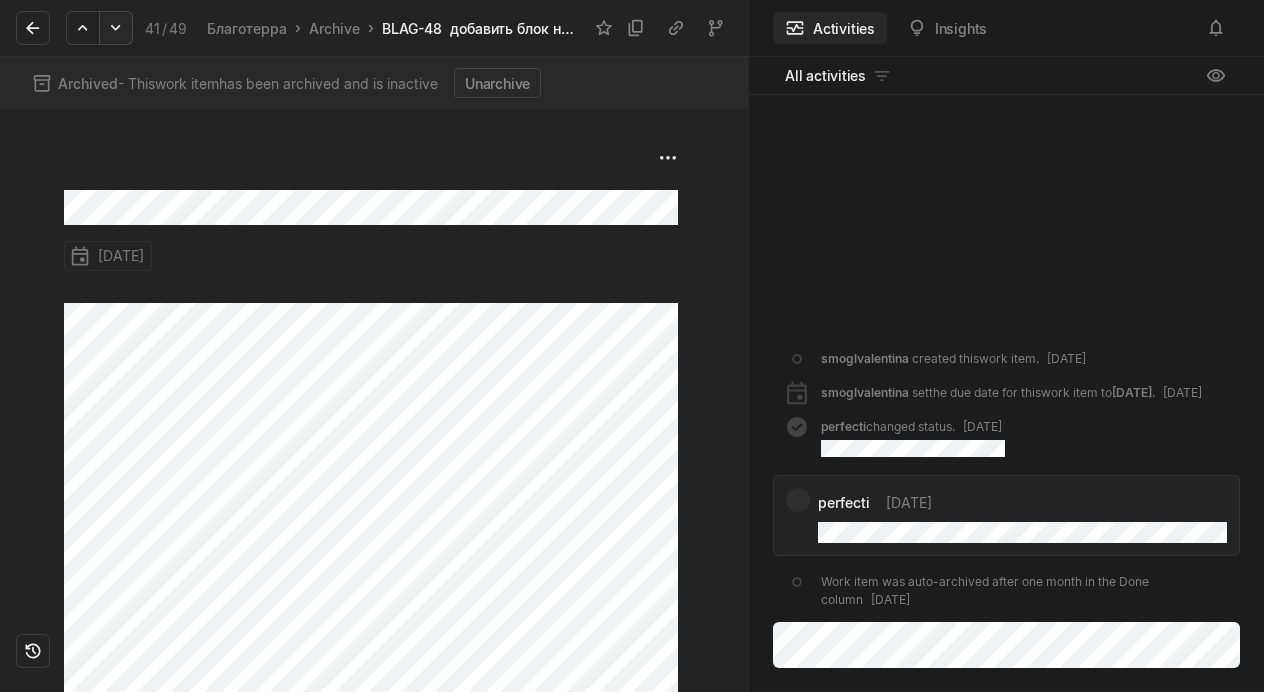 scroll, scrollTop: 169, scrollLeft: 0, axis: vertical 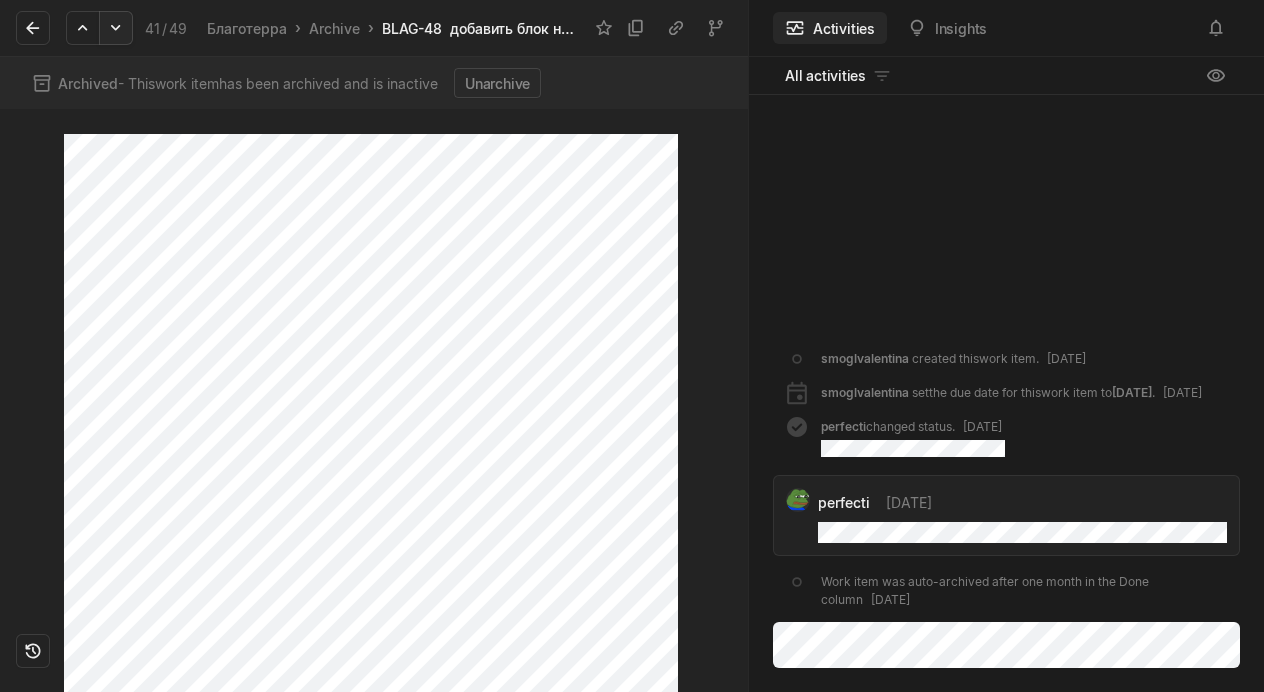 click 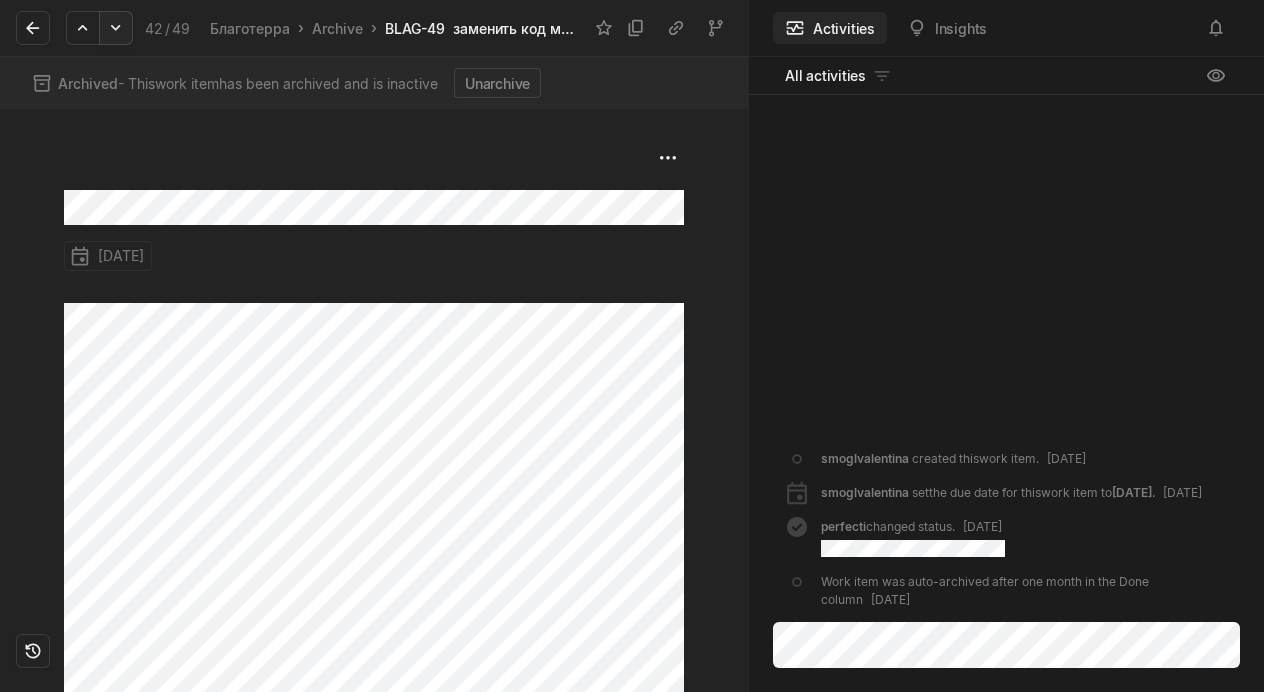 click 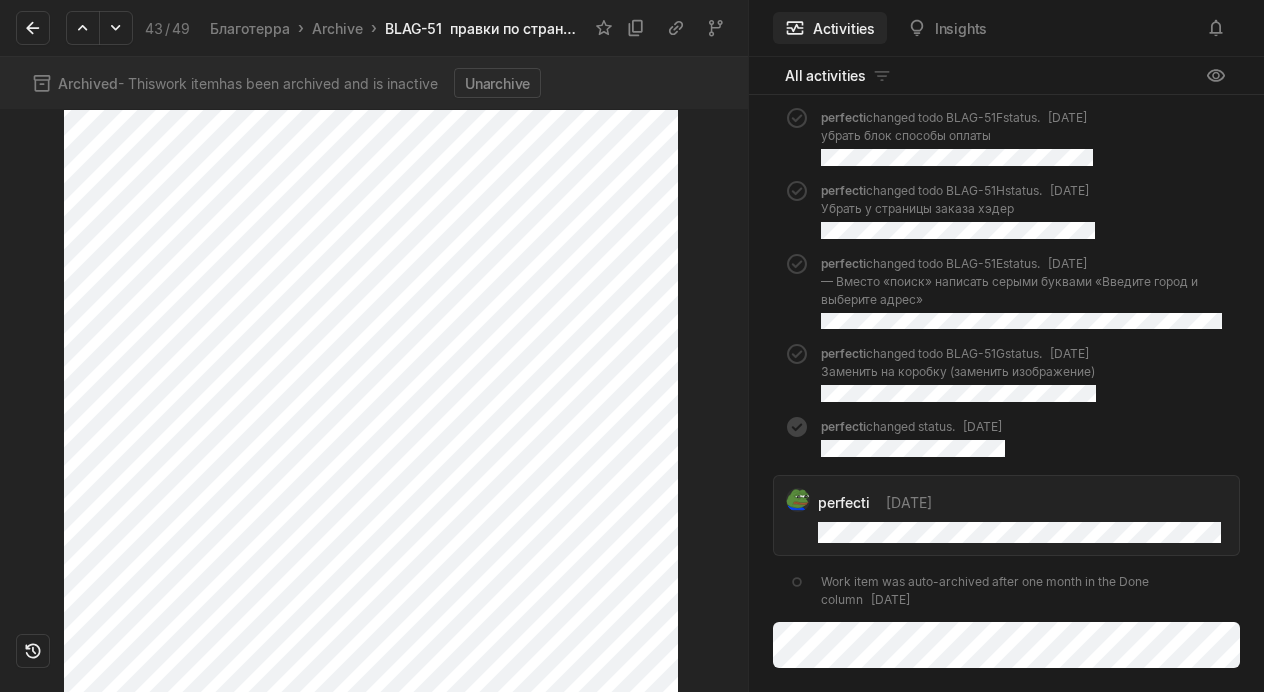 scroll, scrollTop: 283, scrollLeft: 0, axis: vertical 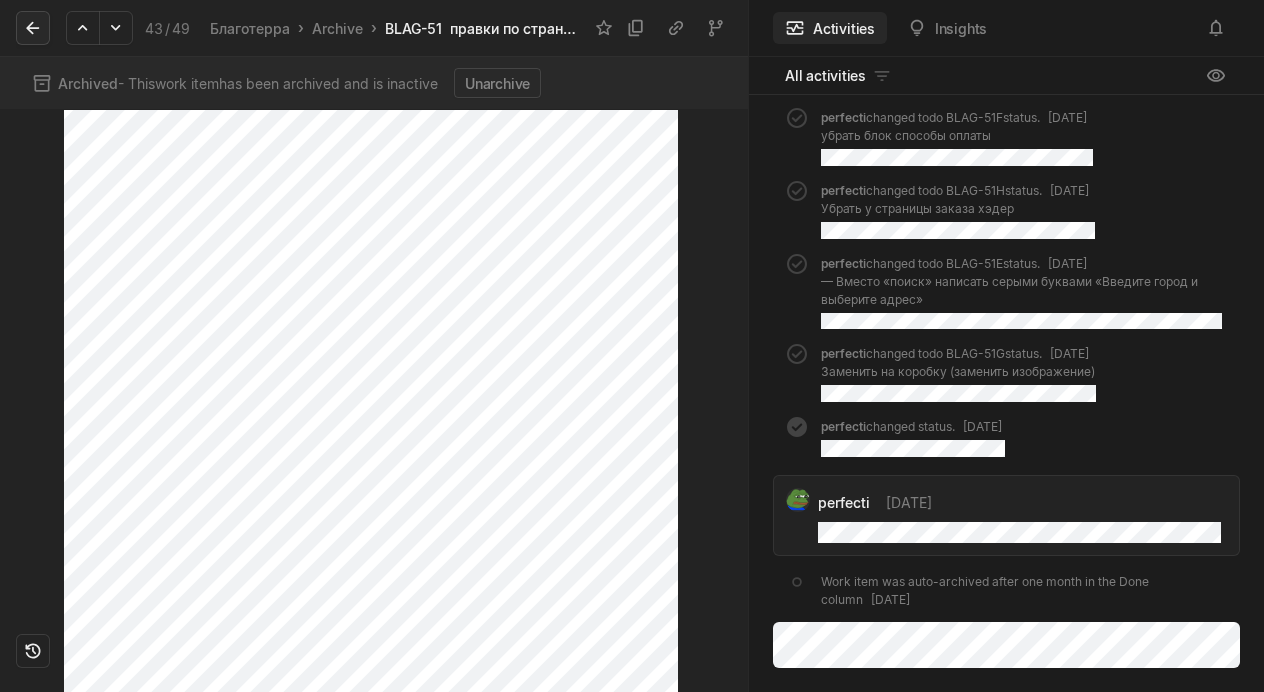 click at bounding box center (33, 28) 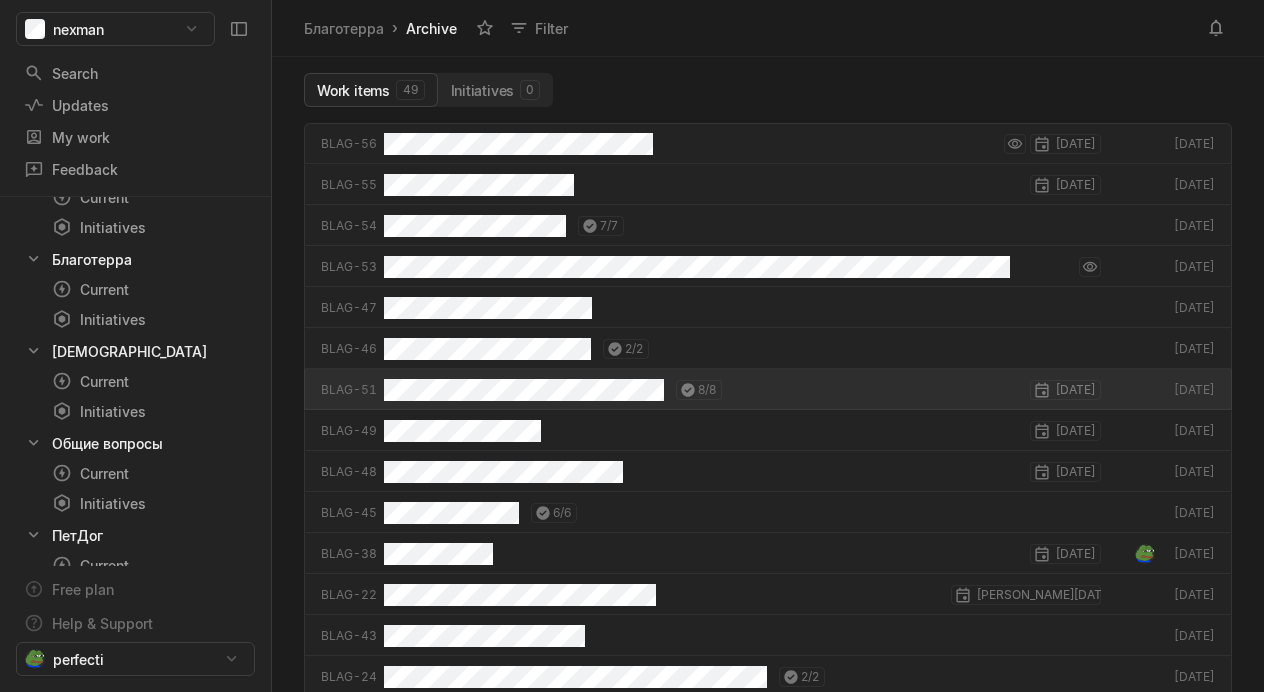 scroll, scrollTop: 7, scrollLeft: 7, axis: both 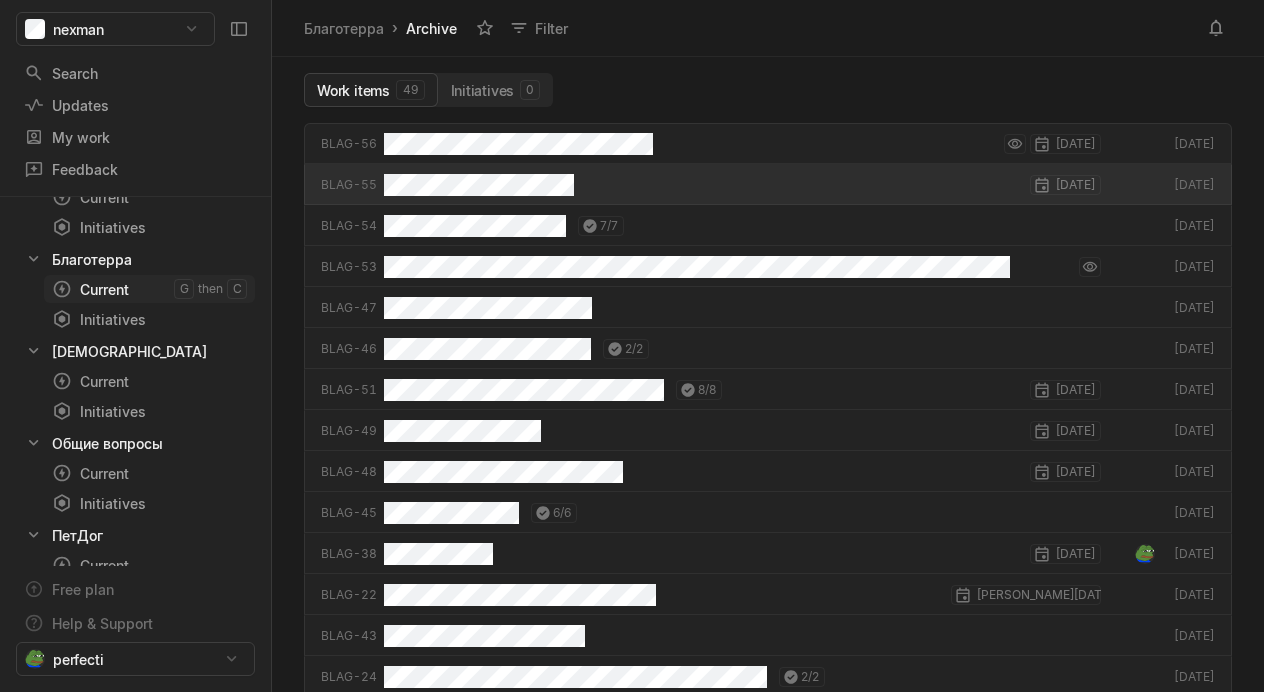 click on "Current" at bounding box center [113, 289] 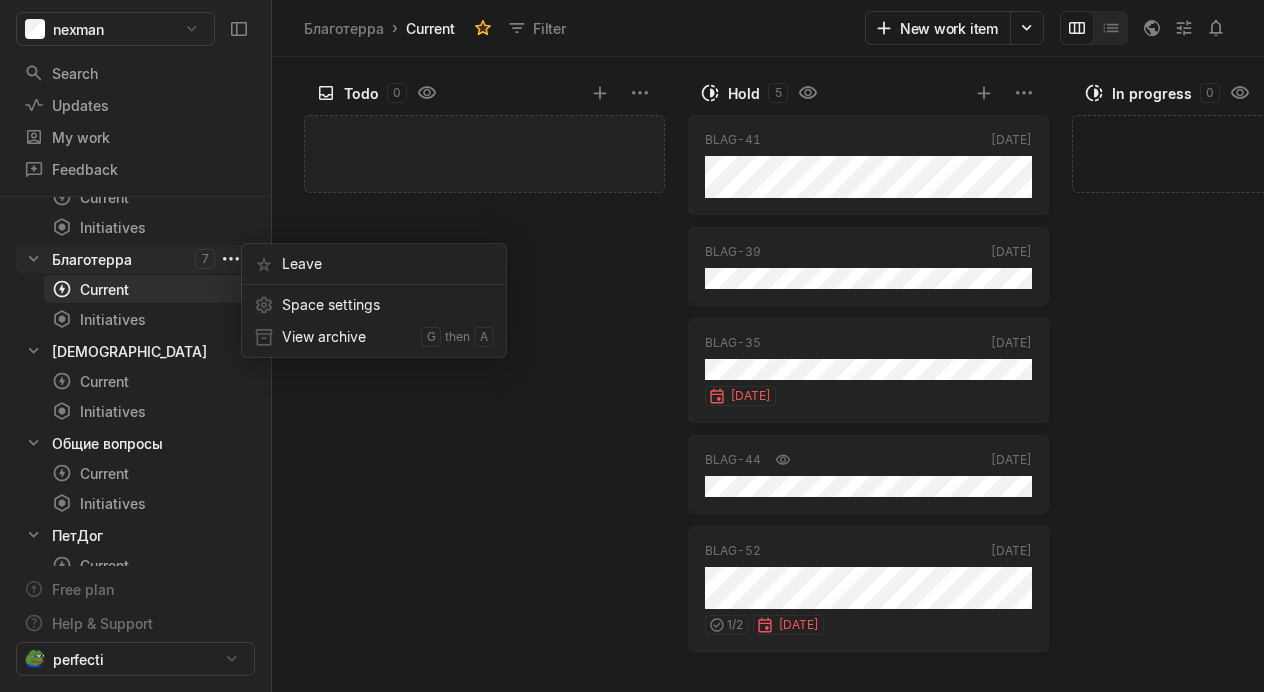 click on "nexman Search / Updates g then u My work = Feedback g then f Starred Основа - Current g then 1 Благотерра - Current g then 2 Завод - Current g then 3 DCS - Current g then 4 emotion - Current g then 5 [DOMAIN_NAME] - Current g then 6 uxima - Current g then 7 Йети - Current g then 8 My spaces Основа 1 Current g then c Initiatives g then i uxima 2 Current g then c Initiatives g then i [DOMAIN_NAME] 3 Current g then c Initiatives g then i emotion 4 Current g then c Initiatives g then i Завод 5 Current g then c Initiatives g then i DCS 6 Current g then c Initiatives g then i Благотерра 7 Current g then c Initiatives g then i Йети 8 Current g then c Initiatives g then i Общие вопросы 9 Current g then c Initiatives g then i ПетДог 0 Current g then c Initiatives g then i Other spaces Free plan Help & Support perfecti Благотерра › Current Filter New work item Todo 0  Add  work item Hold 5 BLAG-41 [DATE] BLAG-39 [DATE] BLAG-35 [DATE] 1" at bounding box center (632, 346) 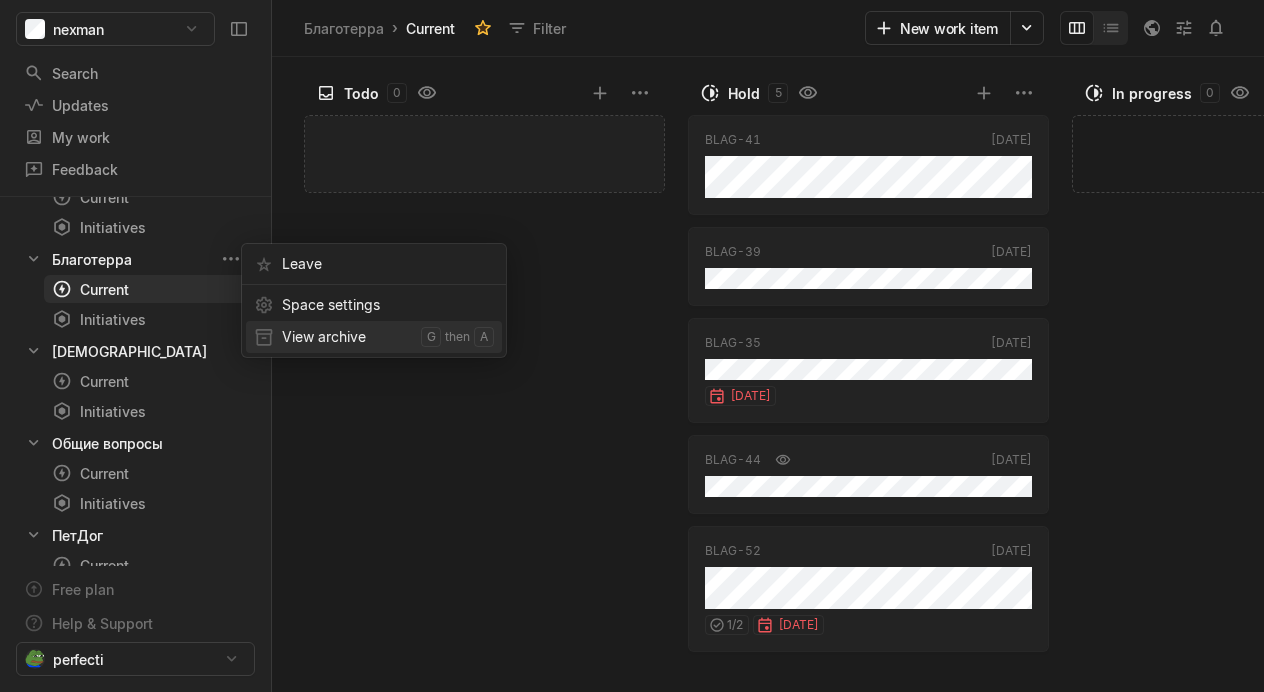 click on "View archive" at bounding box center (347, 337) 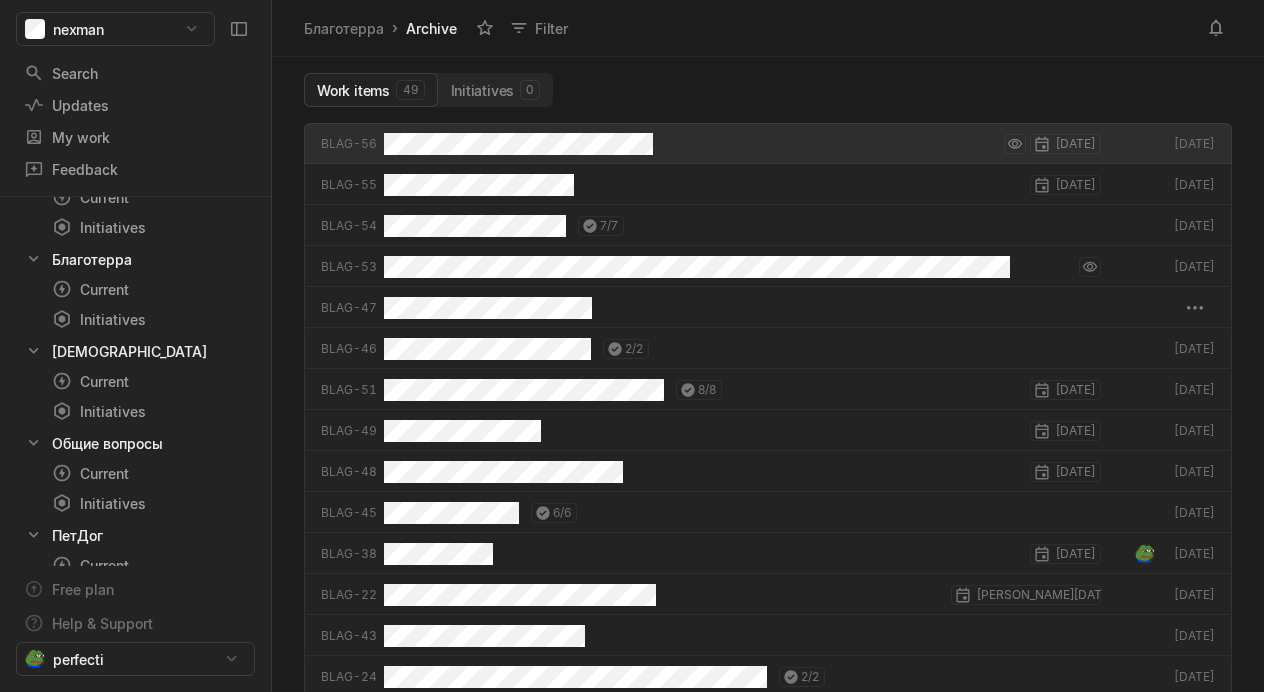 scroll, scrollTop: 7, scrollLeft: 7, axis: both 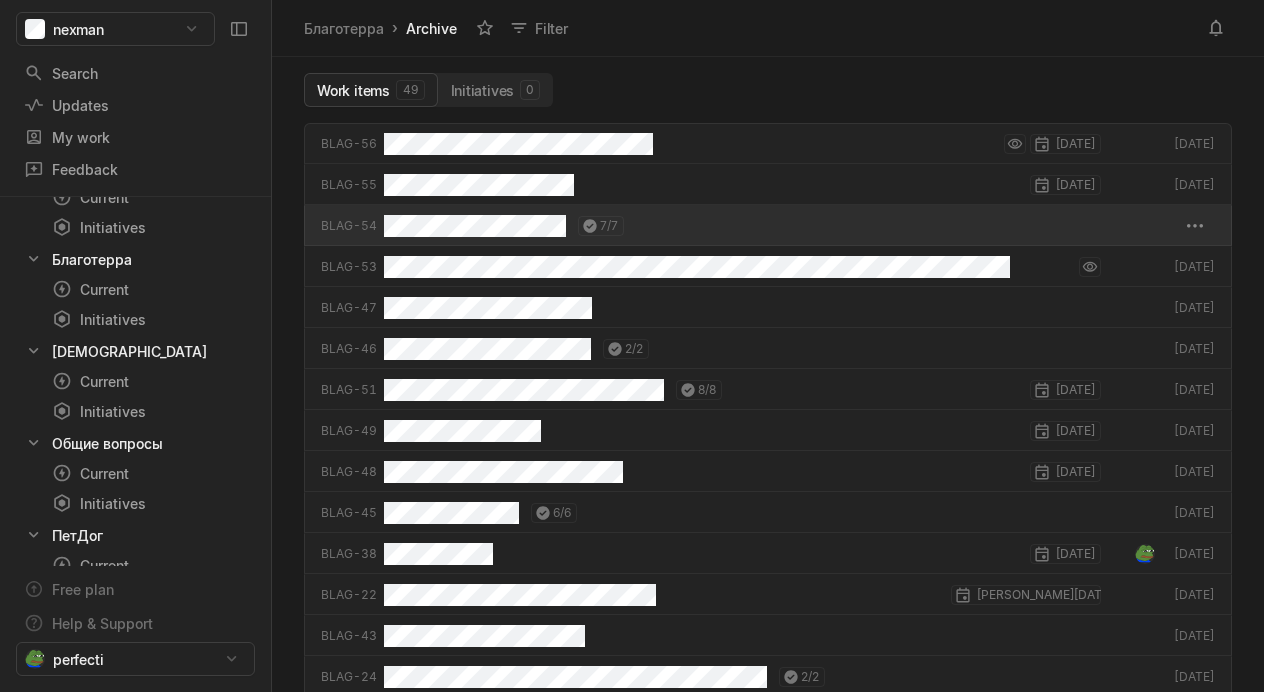 click on "7 / 7" at bounding box center (742, 225) 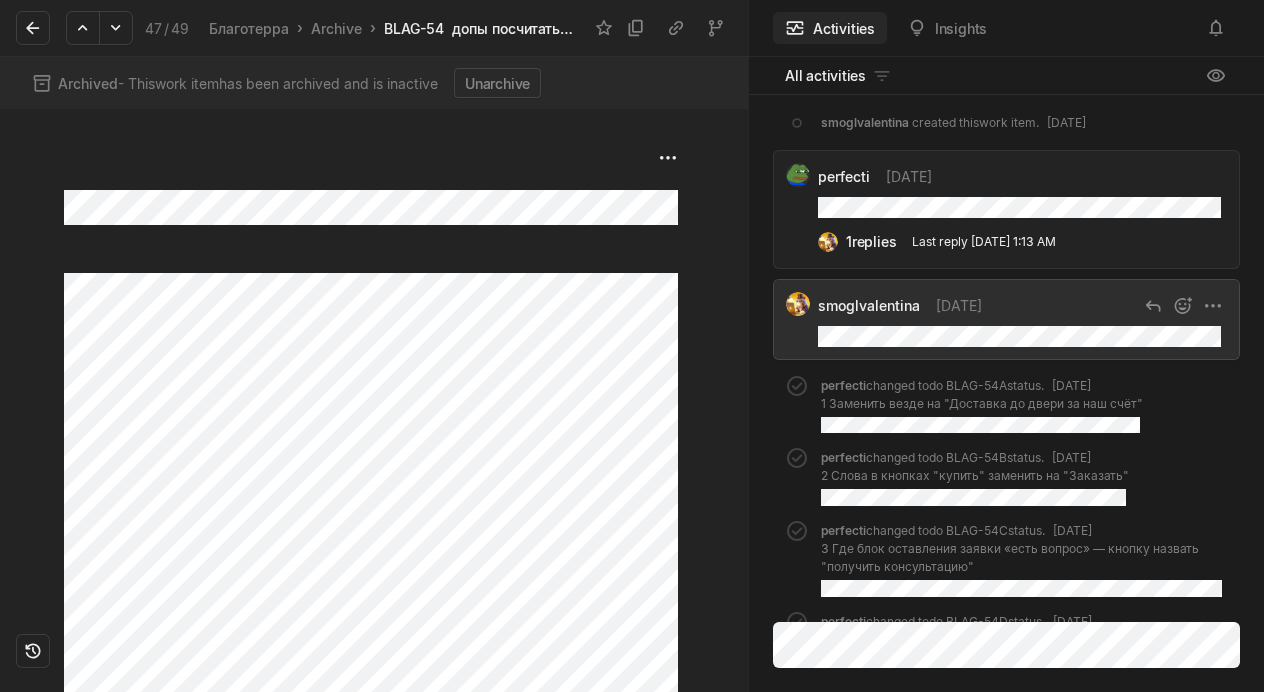scroll, scrollTop: -446, scrollLeft: 0, axis: vertical 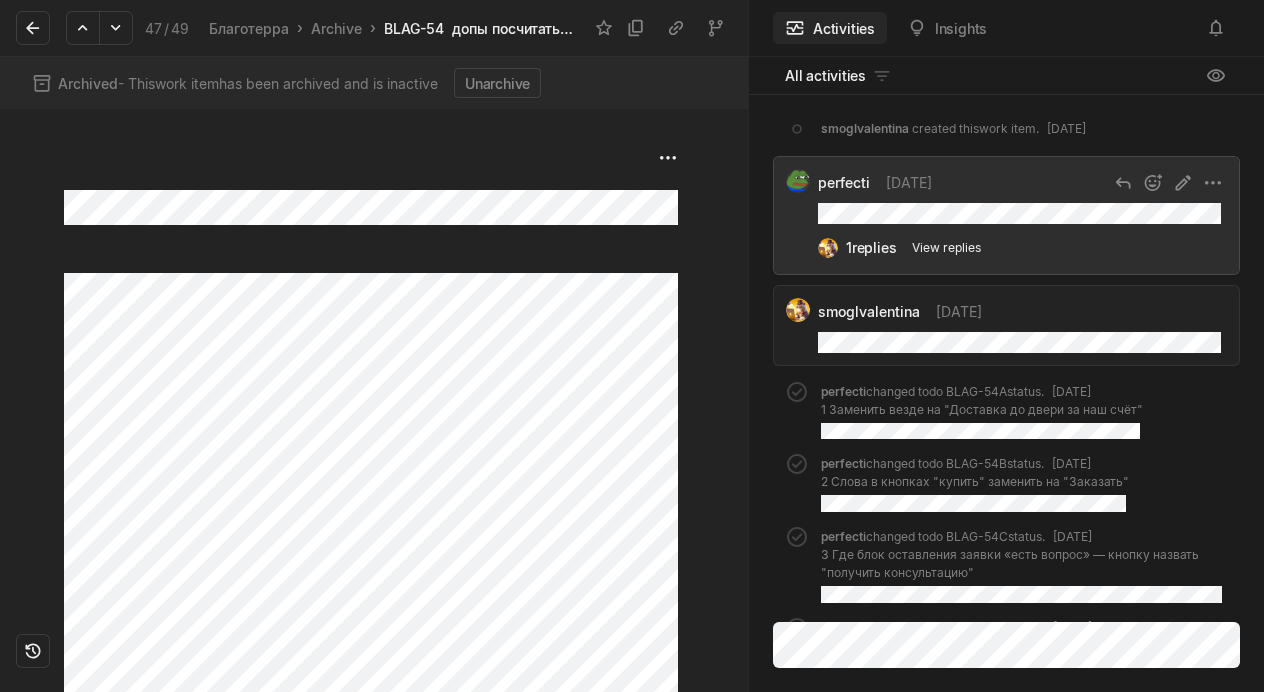 click on "View replies" at bounding box center [946, 248] 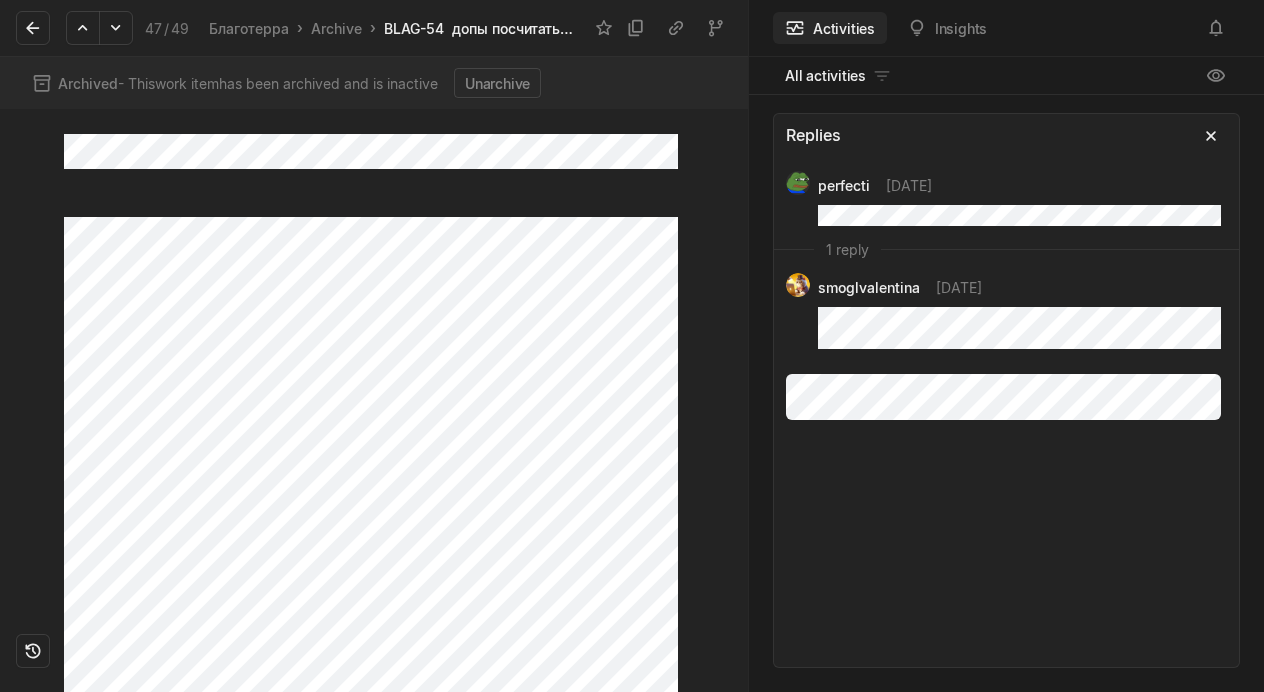 scroll, scrollTop: 0, scrollLeft: 0, axis: both 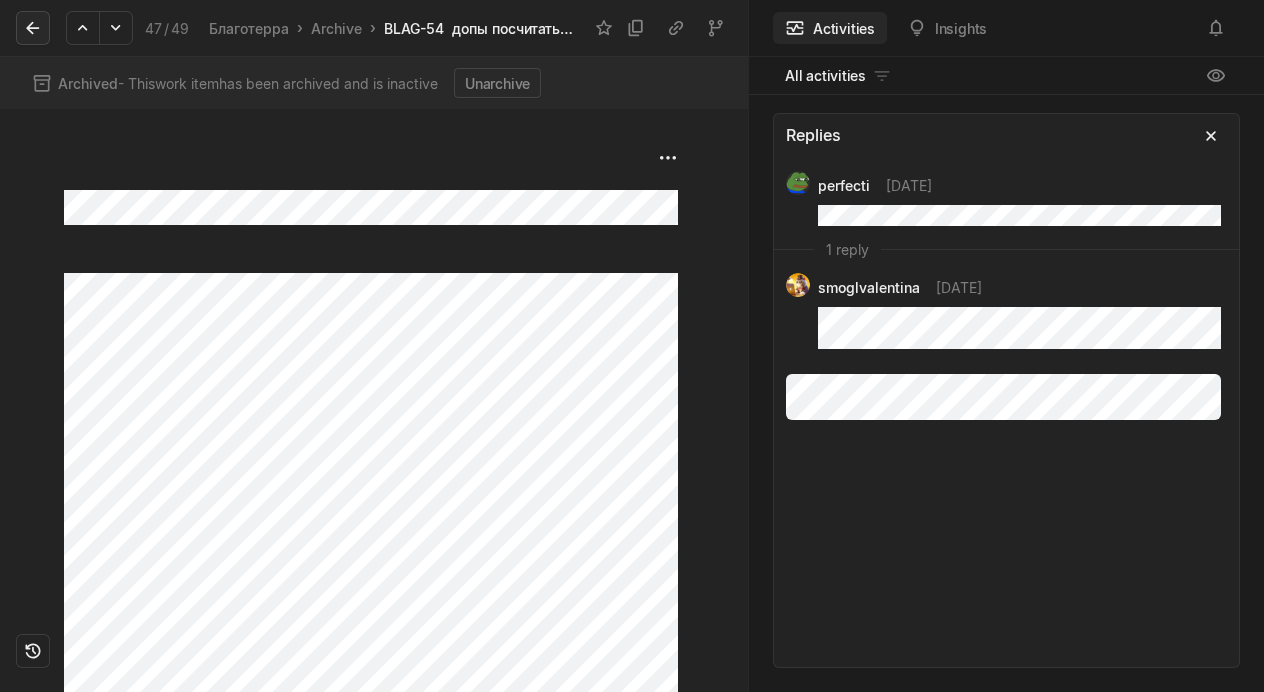click 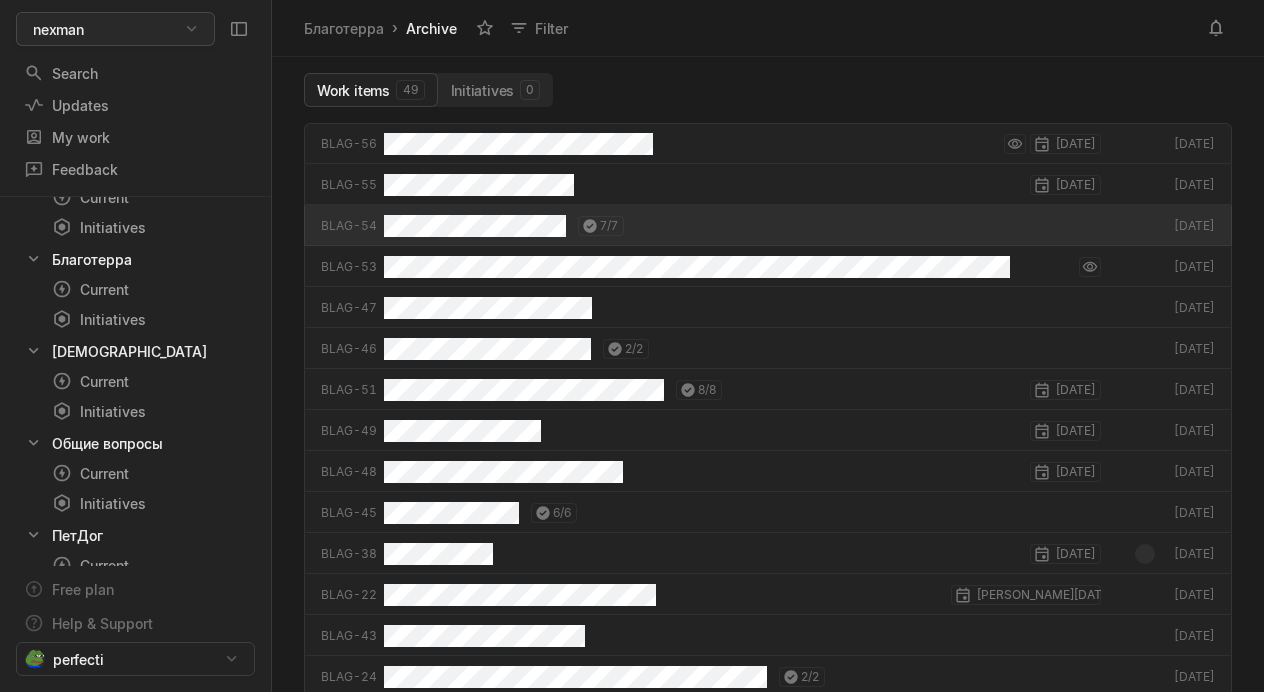scroll, scrollTop: 7, scrollLeft: 7, axis: both 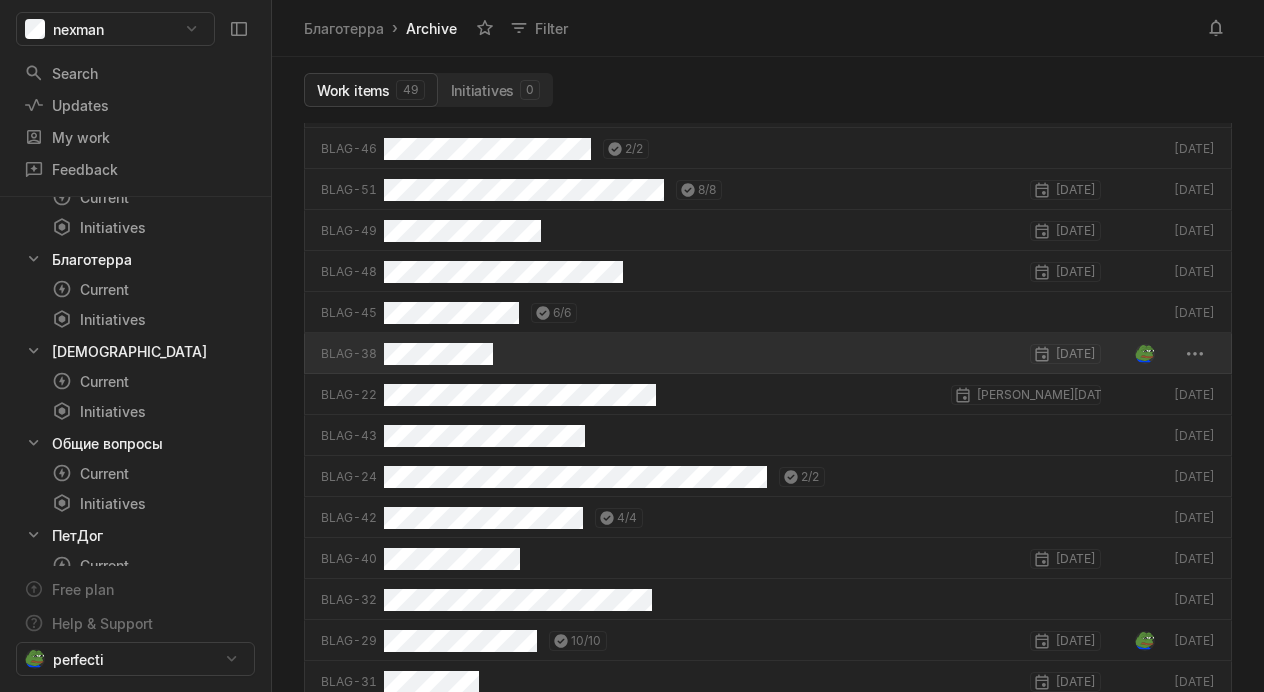click on "[DATE]" at bounding box center (742, 353) 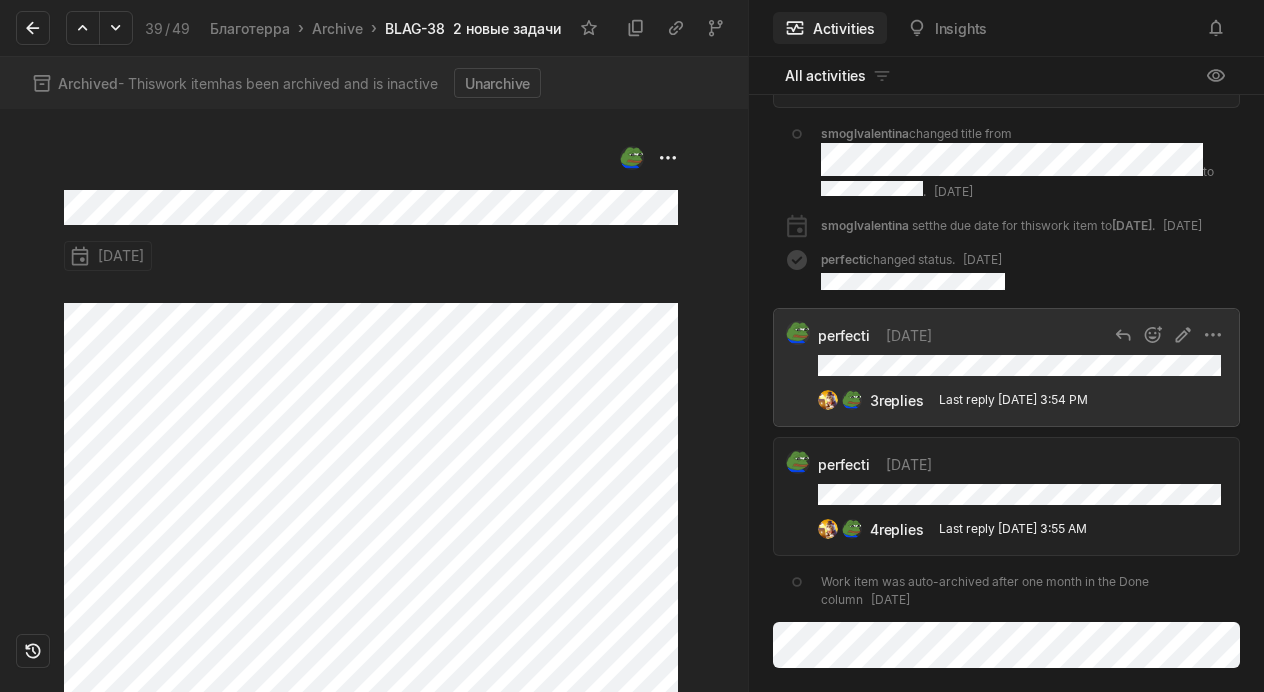 scroll, scrollTop: 1, scrollLeft: 0, axis: vertical 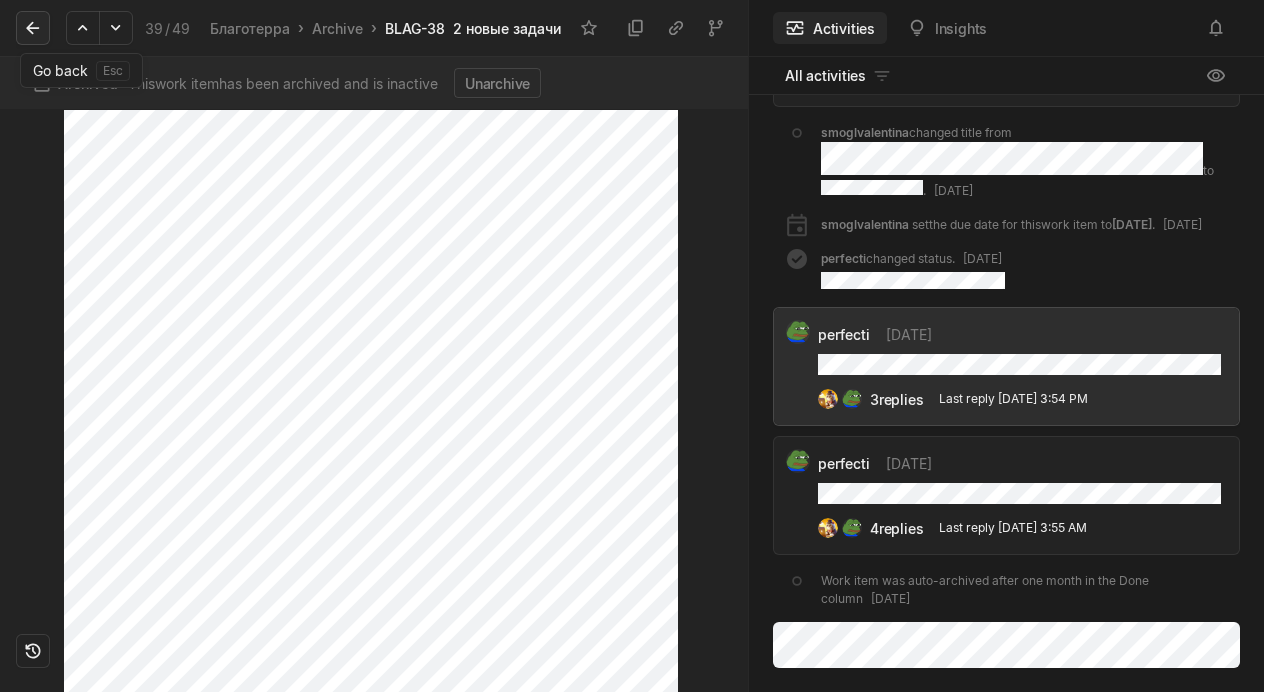 click at bounding box center (33, 28) 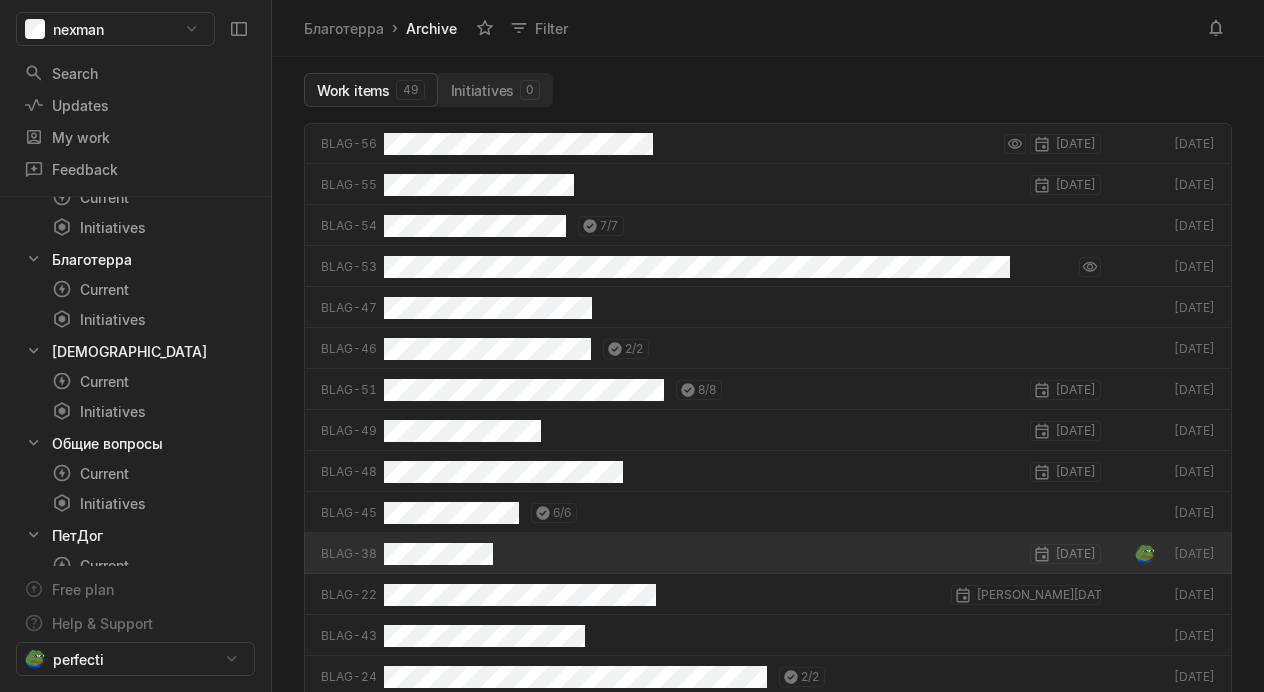 scroll, scrollTop: 7, scrollLeft: 7, axis: both 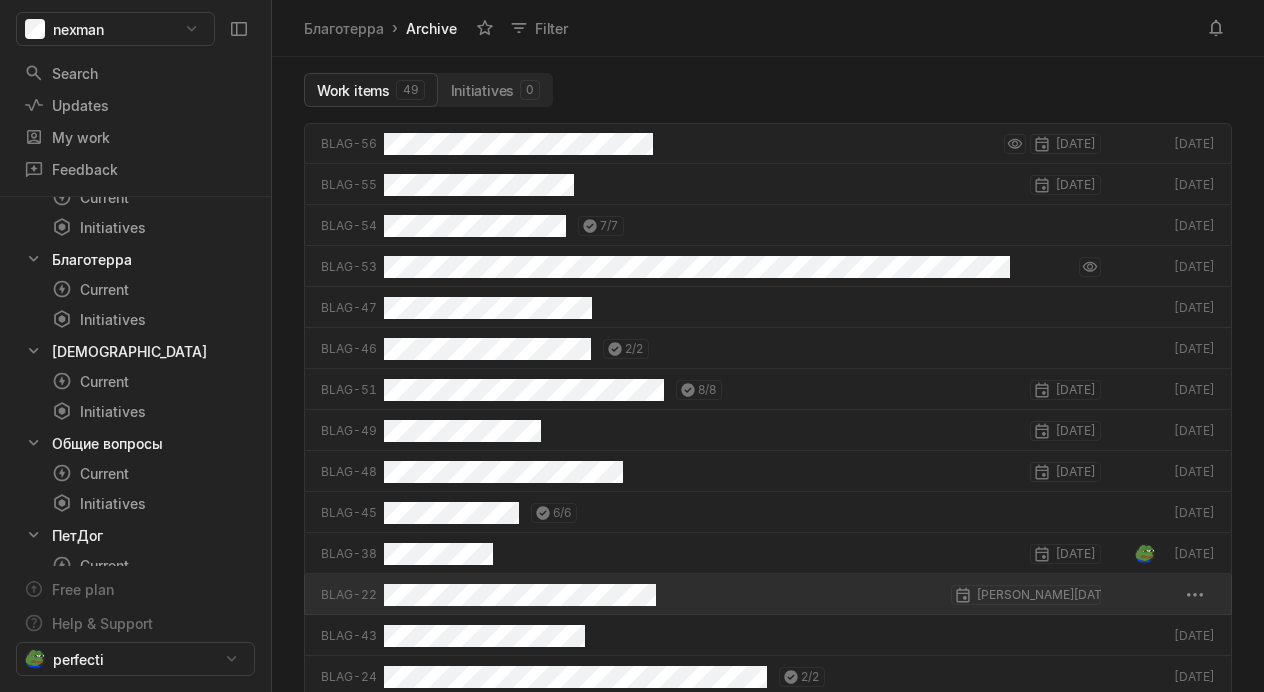 click on "[PERSON_NAME][DATE]" at bounding box center (742, 594) 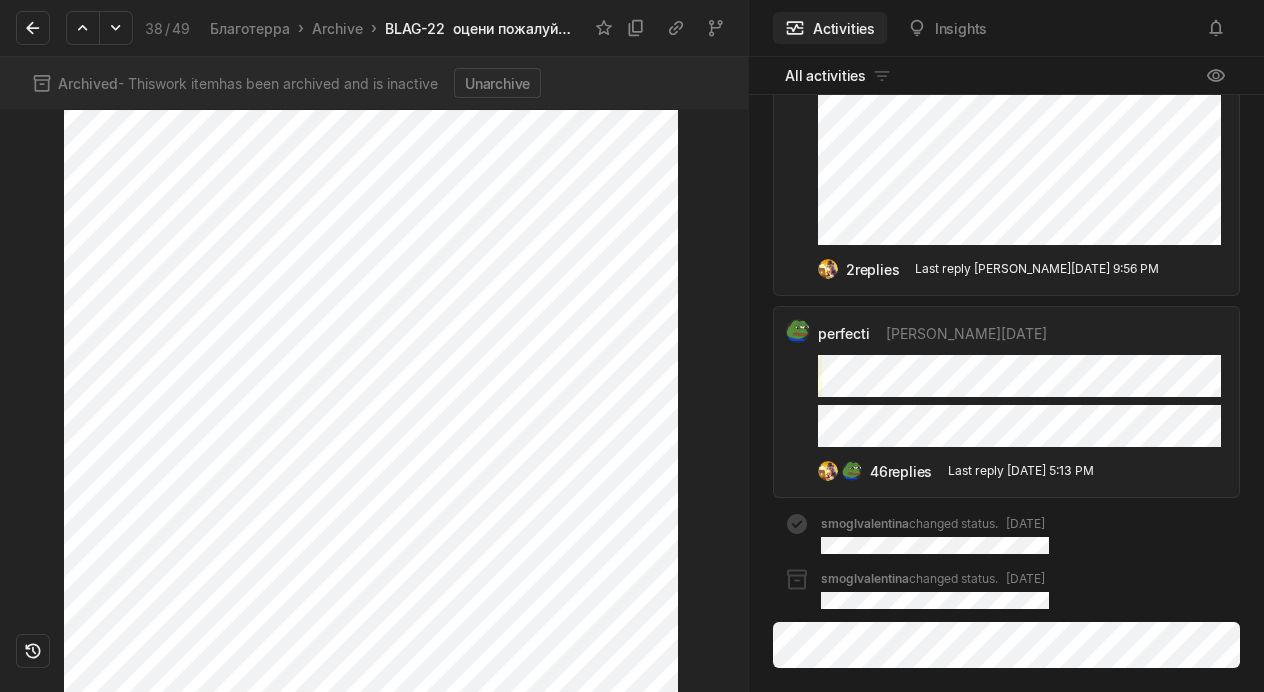 scroll, scrollTop: 443, scrollLeft: 0, axis: vertical 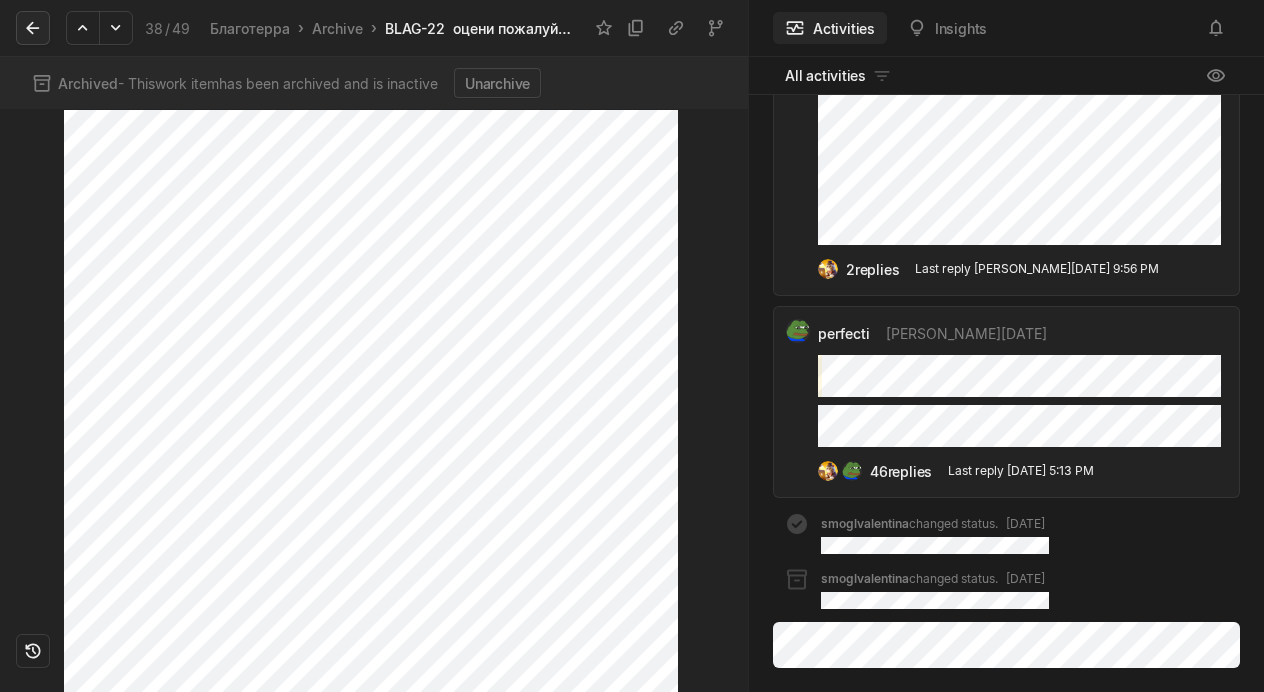 click 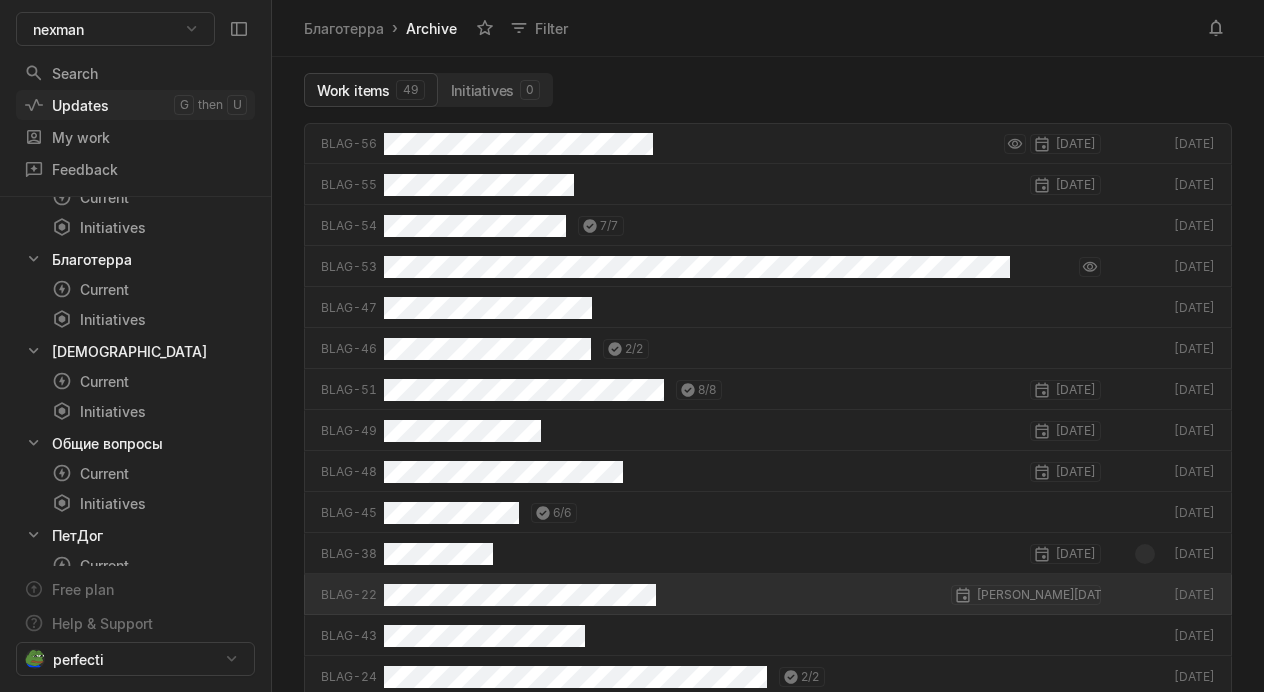 scroll, scrollTop: 7, scrollLeft: 7, axis: both 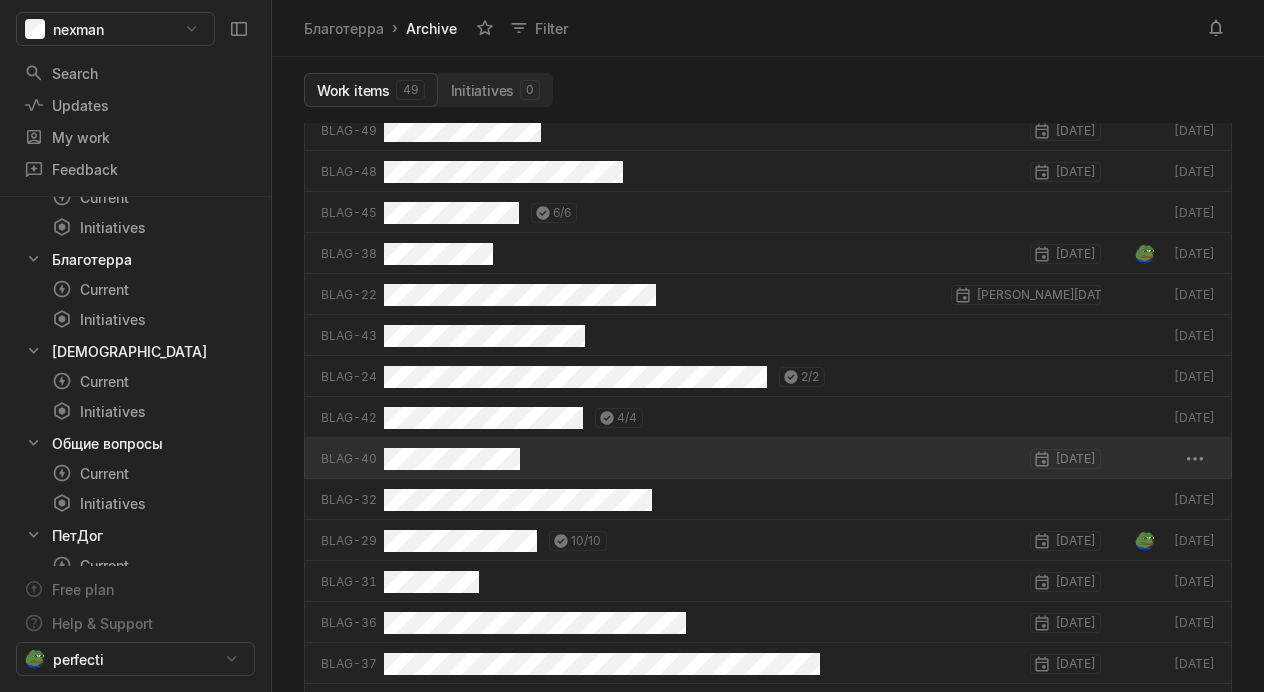 click on "[DATE]" at bounding box center [742, 458] 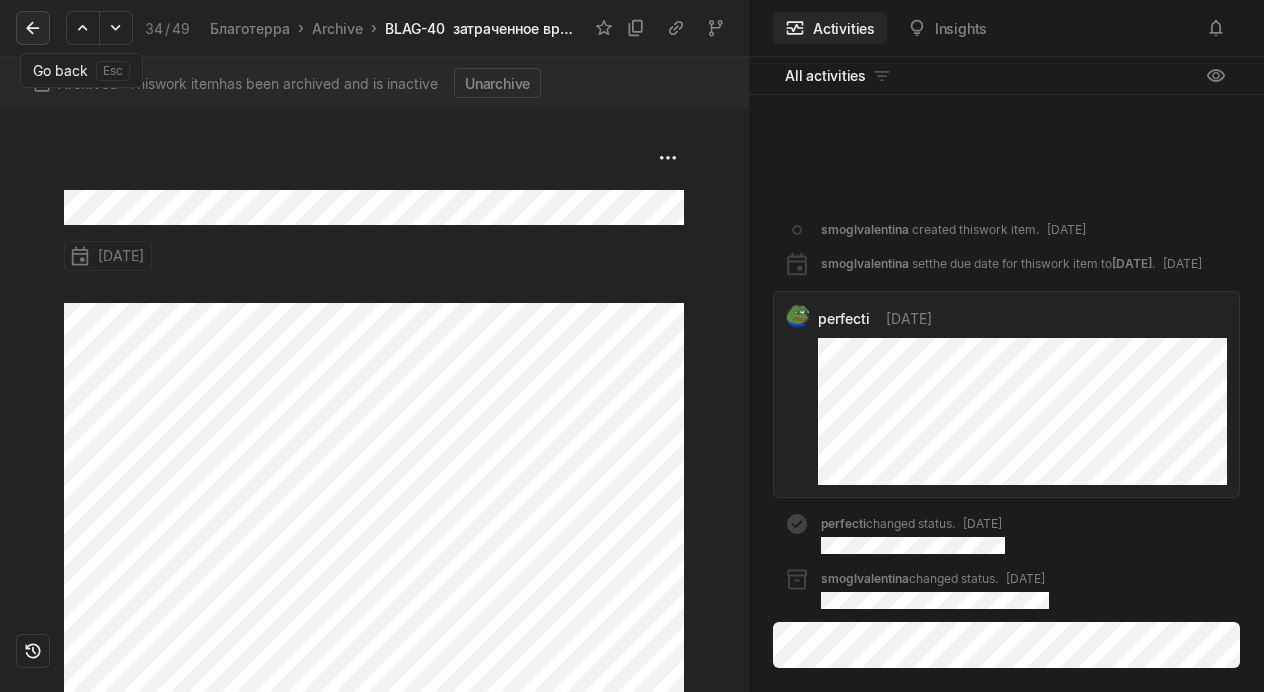 click 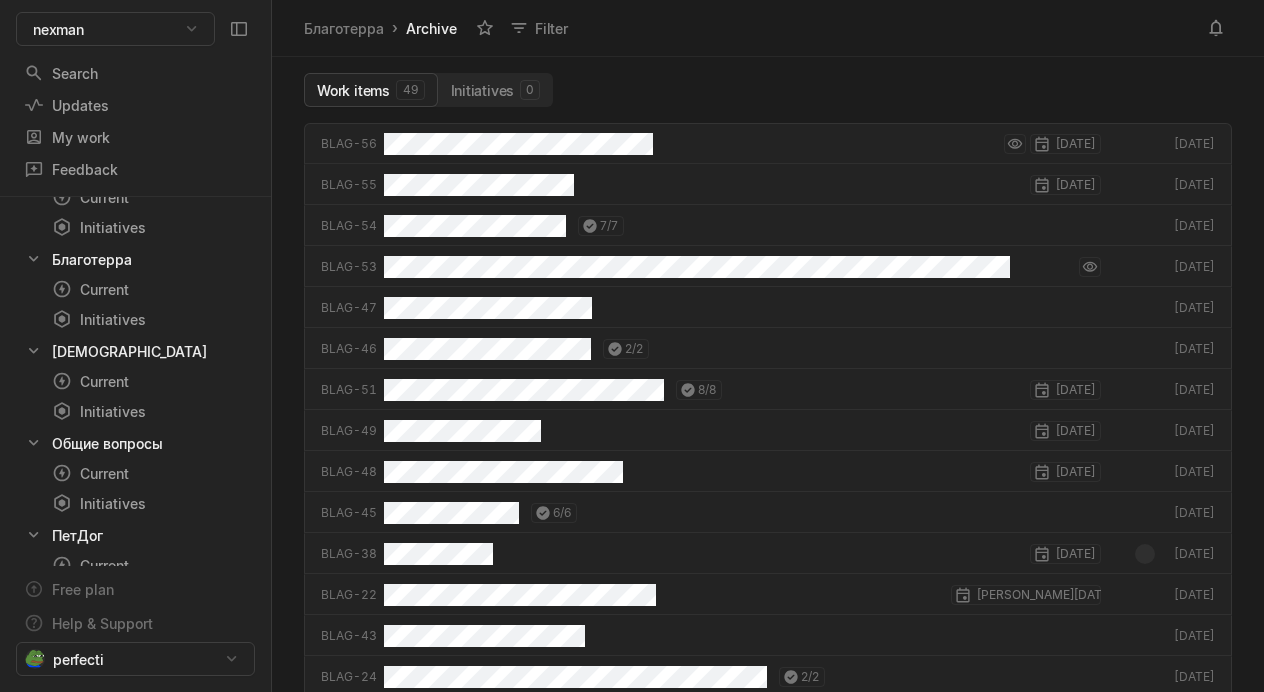 scroll, scrollTop: 7, scrollLeft: 7, axis: both 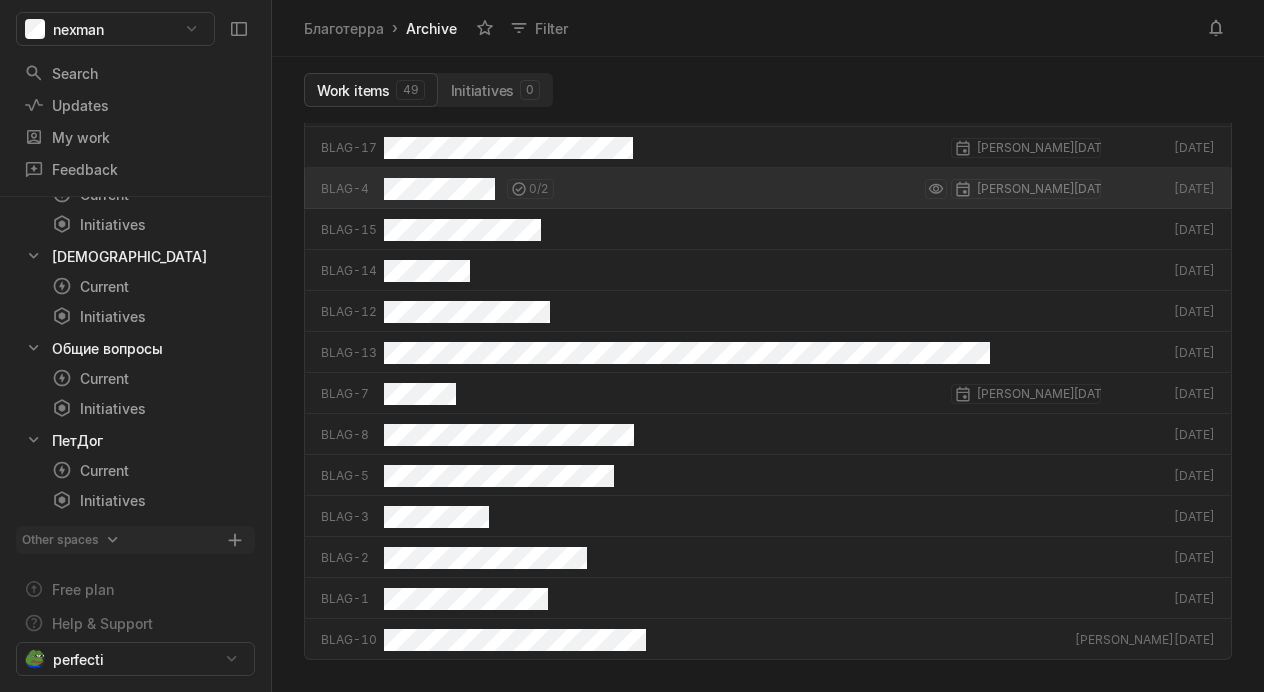 click on "Other spaces" at bounding box center [72, 540] 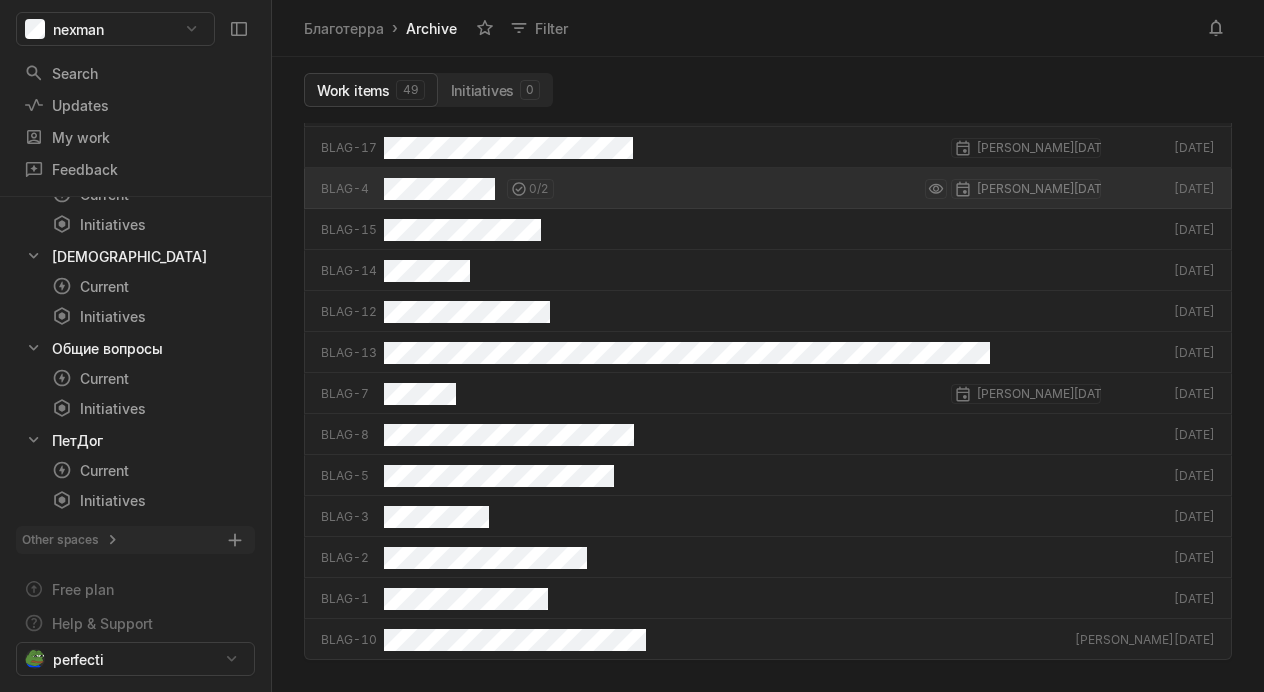 click 